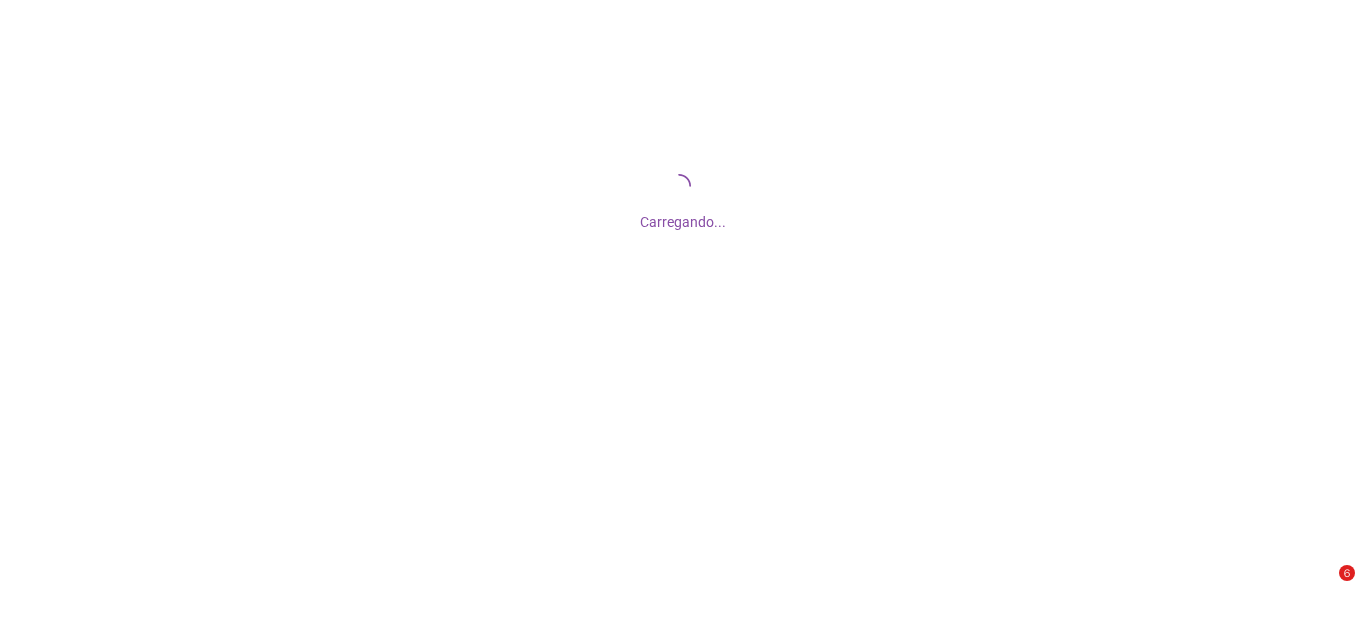 scroll, scrollTop: 0, scrollLeft: 0, axis: both 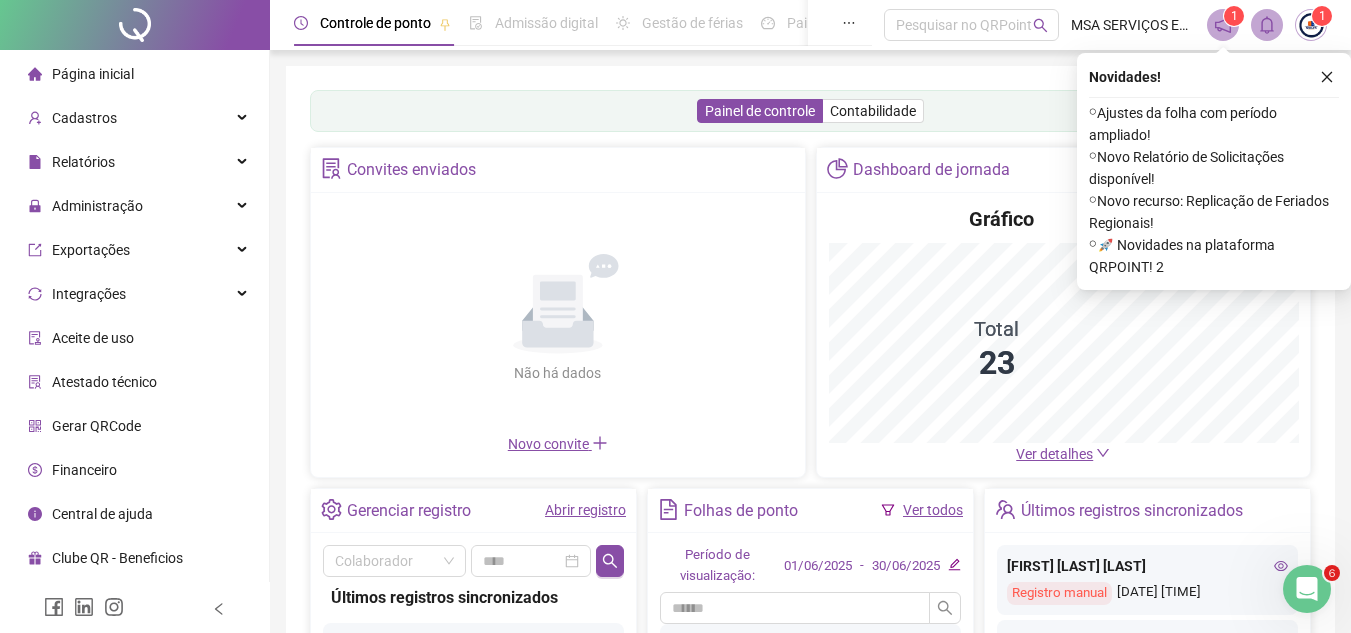 click at bounding box center [1327, 77] 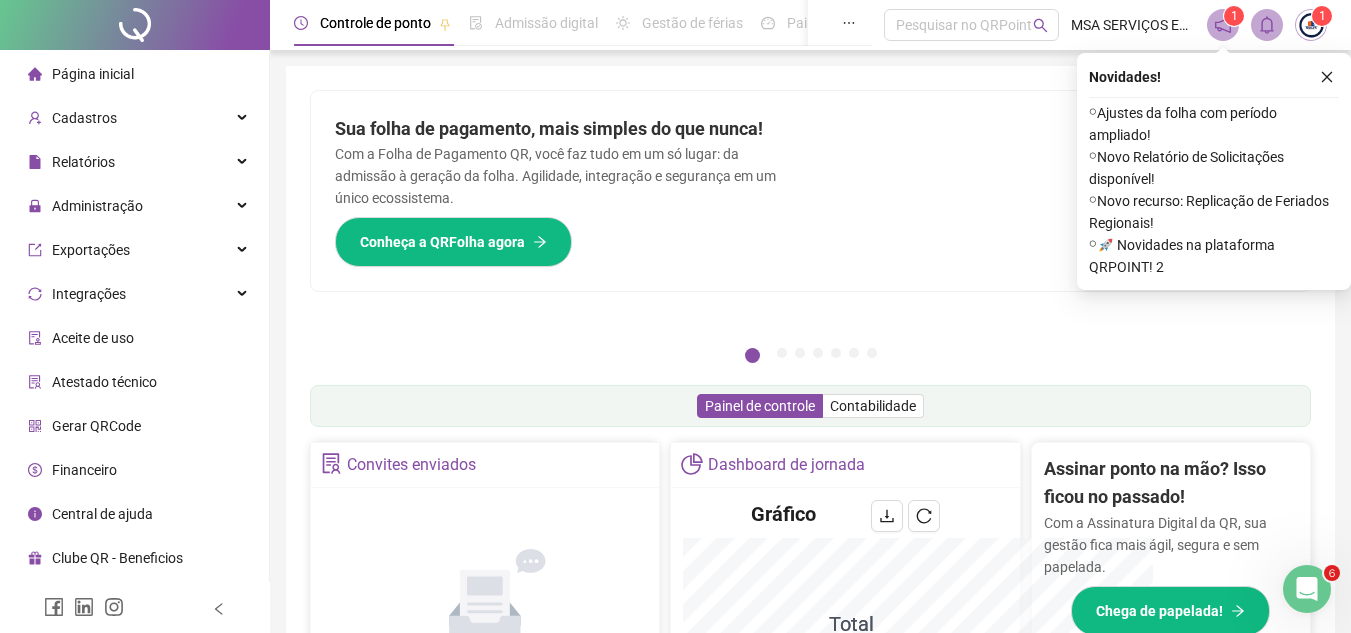 click on "Pague o QRPoint com Cartão de Crédito Sua assinatura: mais segurança, prática e sem preocupações com boletos! Saiba mais Sua folha de pagamento, mais simples do que nunca! Com a Folha de Pagamento QR, você faz tudo em um só lugar: da admissão à geração da folha. Agilidade, integração e segurança em um único ecossistema. Conheça a QRFolha agora 🔍 Precisa de Ajuda? Conte com o Suporte da QRPoint! Encontre respostas rápidas e eficientes em nosso Guia Prático de Suporte. Acesse agora e descubra todos os nossos canais de atendimento! 🚀 Saiba Mais Automatize seu DP e ganhe mais tempo! 🚀 Agende uma demonstração agora e veja como simplificamos admissão, ponto, férias e holerites em um só lugar! Agendar Demonstração Agora Apoie seus colaboradores sem custo! Dinheiro na conta sem complicação. Solicite Mais Informações Seus Colaboradores Precisam de Apoio Financeiro? Ofereça empréstimo consignado e antecipação salarial com o QRPoint Crédito. Saiba mais Saiba mais Saiba Mais 1" at bounding box center (810, 651) 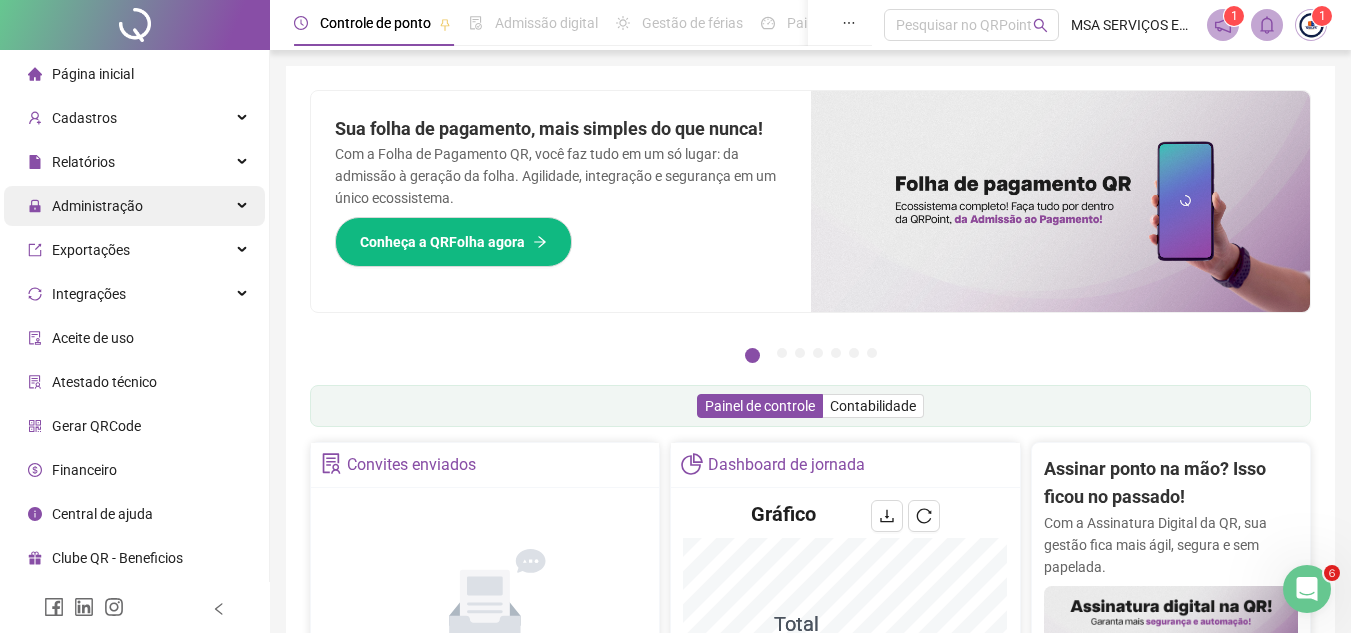 click on "Administração" at bounding box center (97, 206) 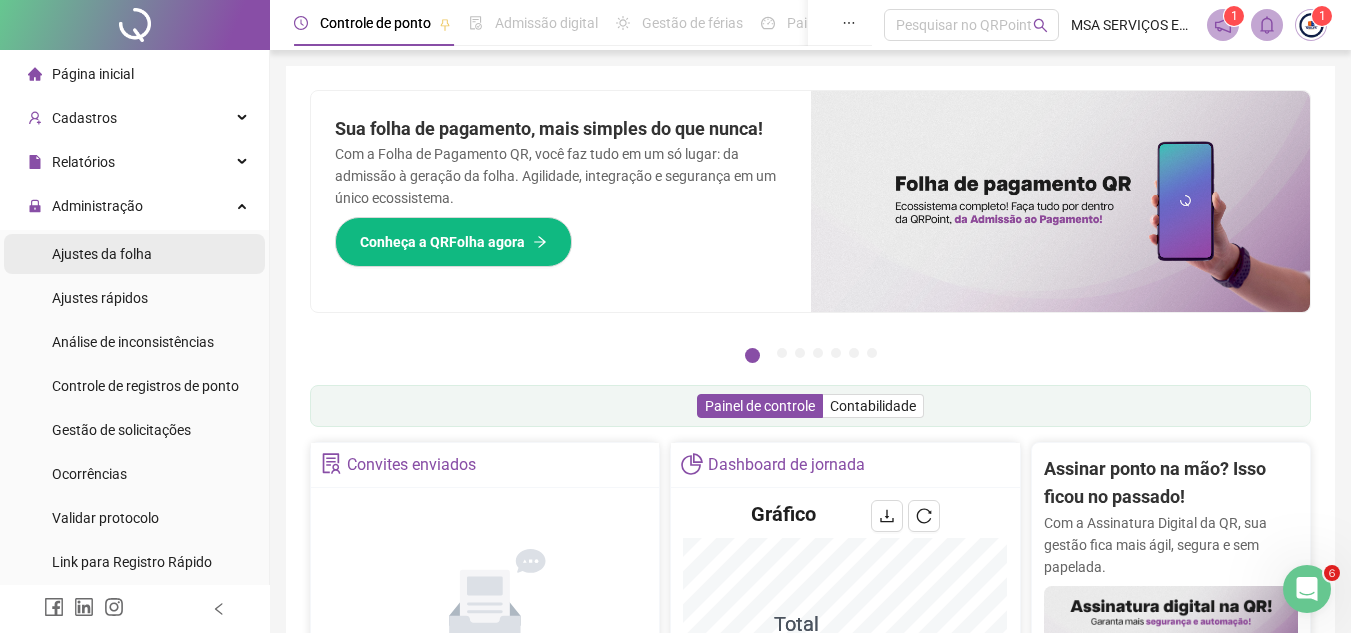 click on "Ajustes da folha" at bounding box center [102, 254] 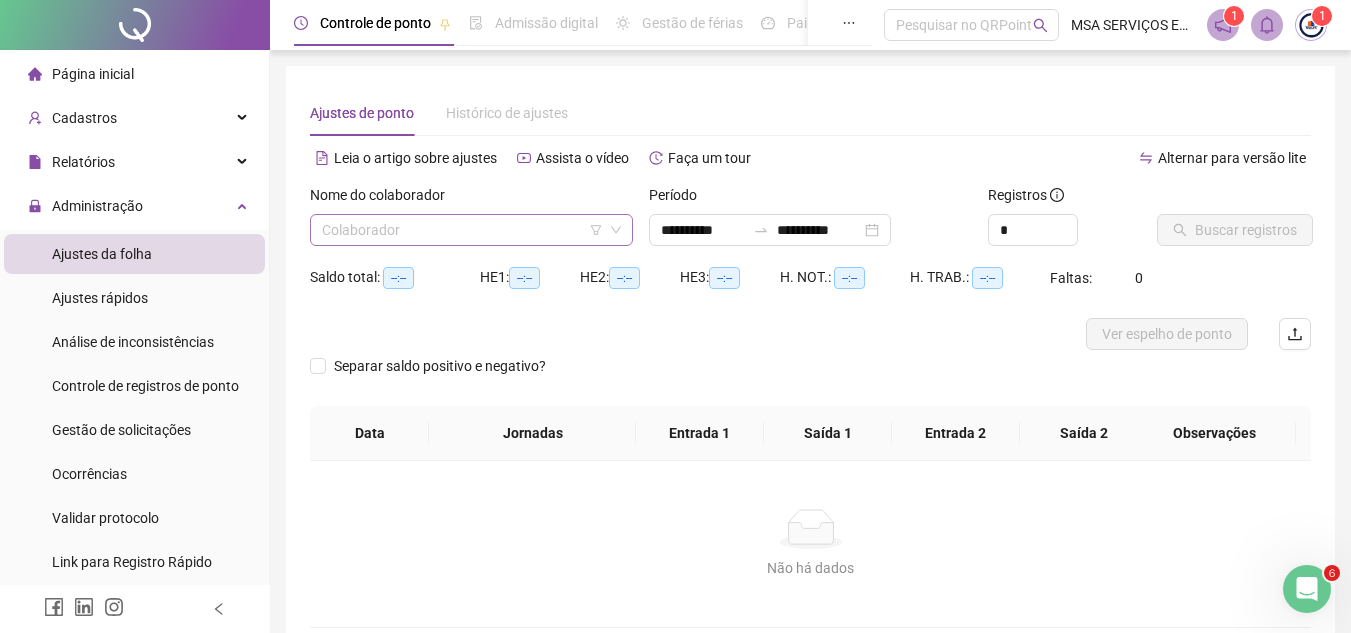 click at bounding box center [465, 230] 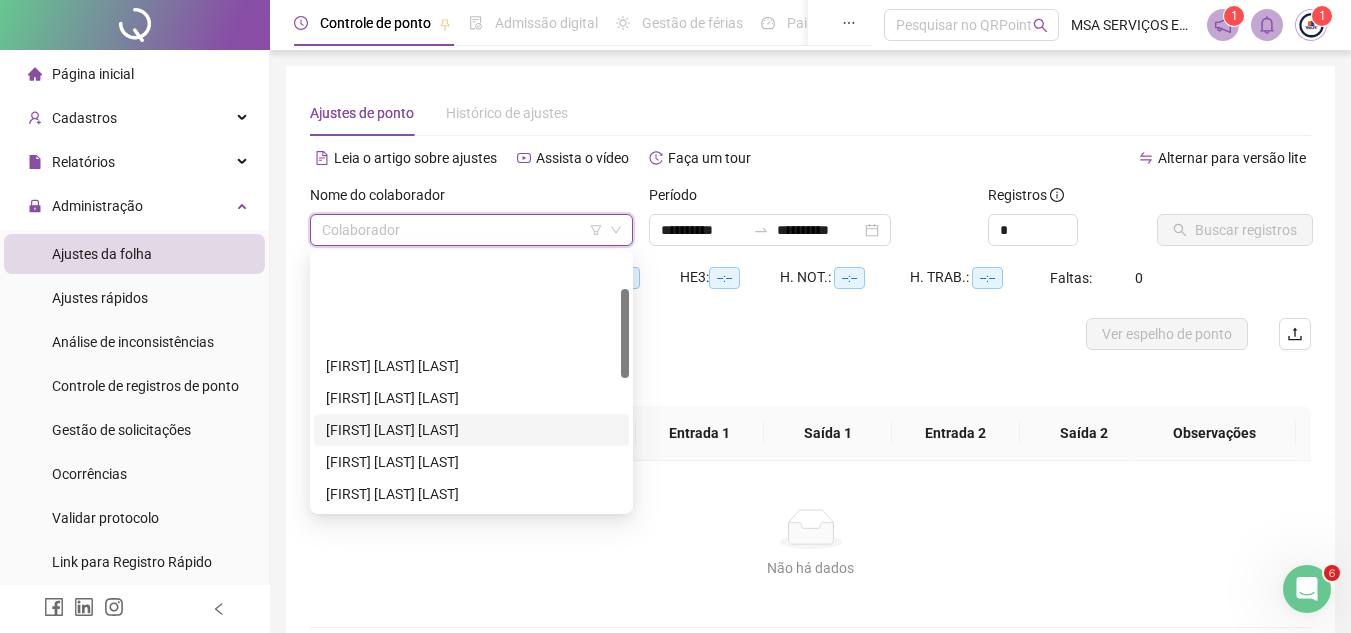 scroll, scrollTop: 480, scrollLeft: 0, axis: vertical 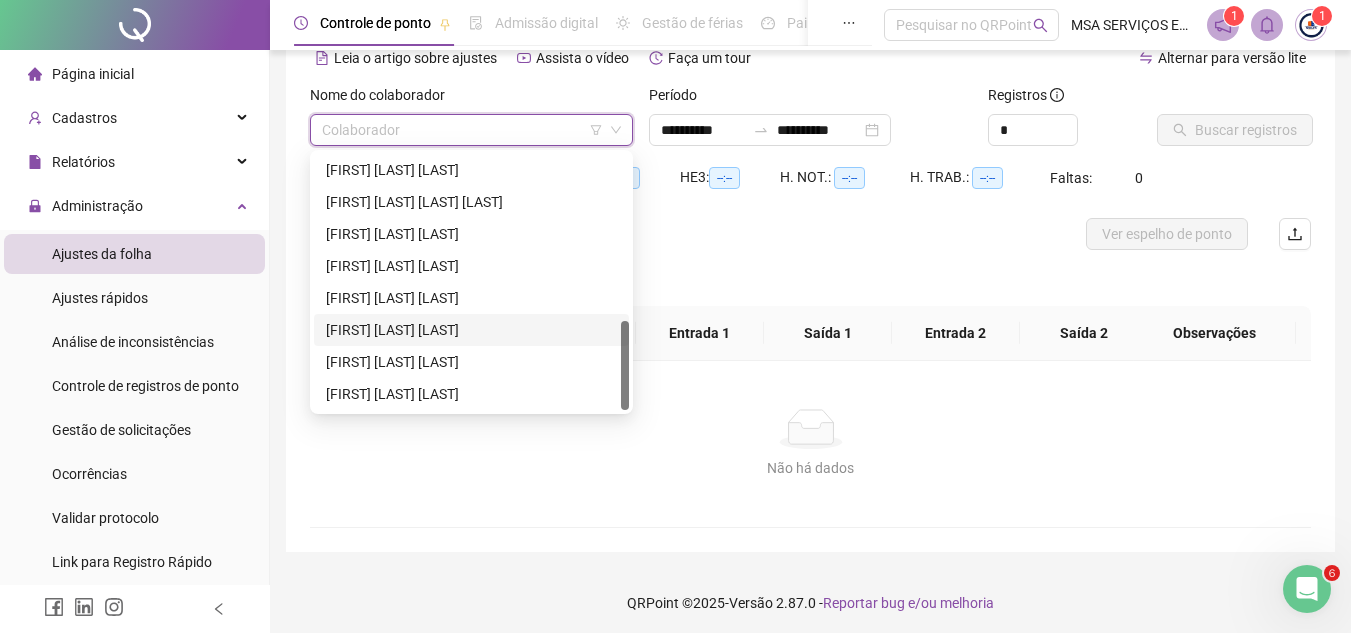 click on "[FIRST] [LAST] [LAST]" at bounding box center [471, 330] 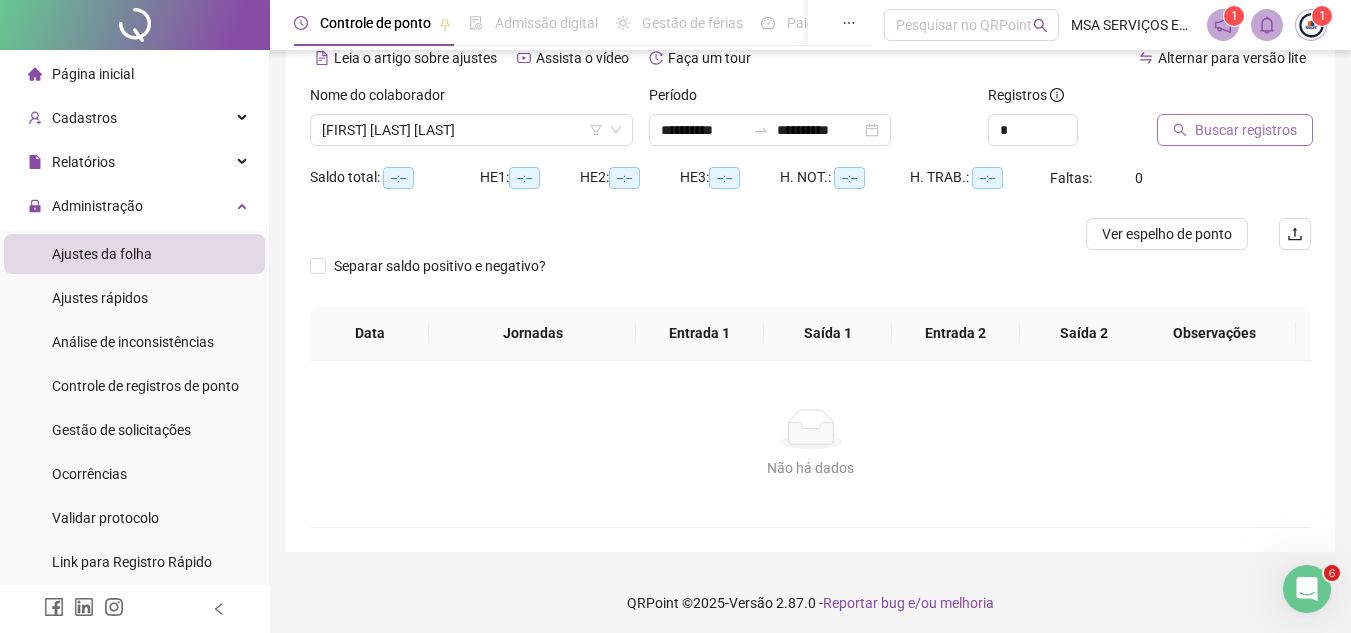 click on "Buscar registros" at bounding box center [1246, 130] 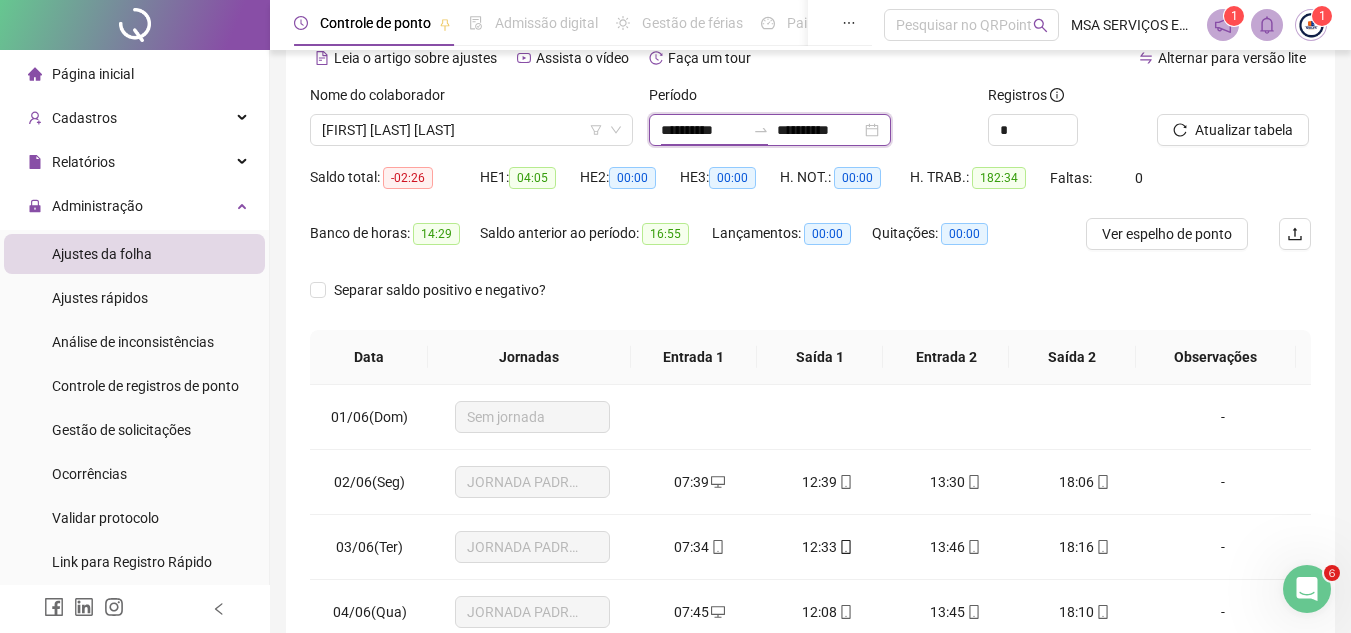 click on "**********" at bounding box center [703, 130] 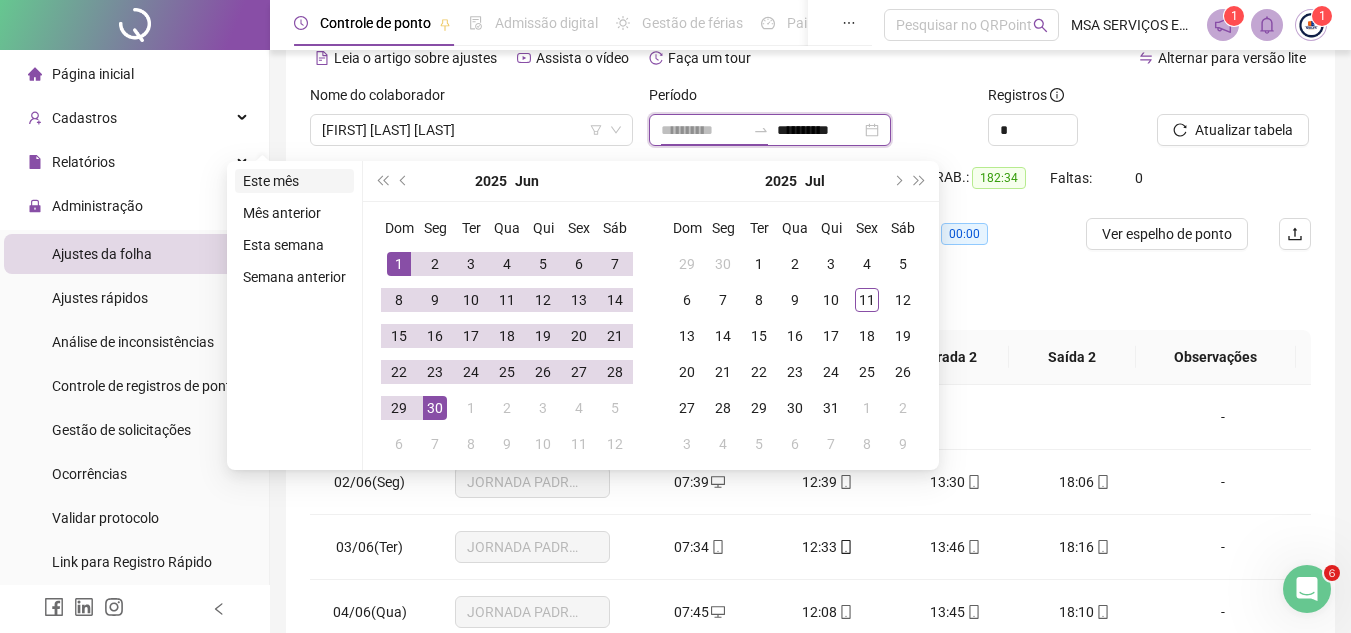 type on "**********" 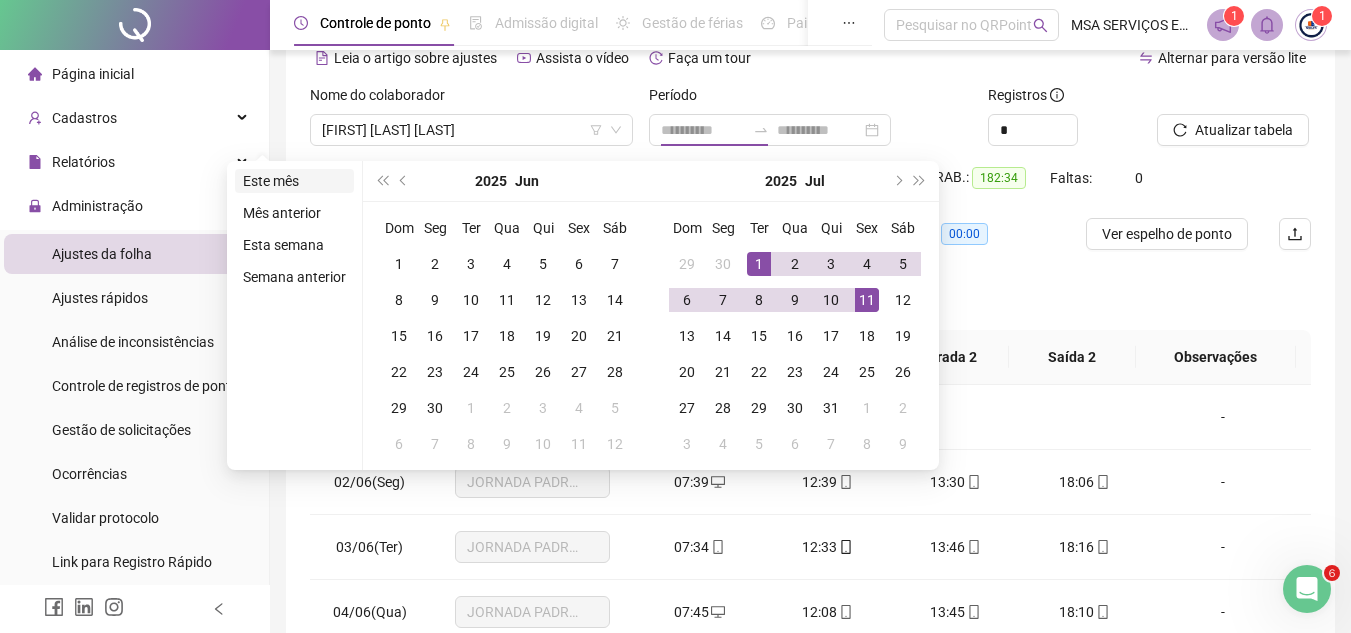 click on "Este mês" at bounding box center (294, 181) 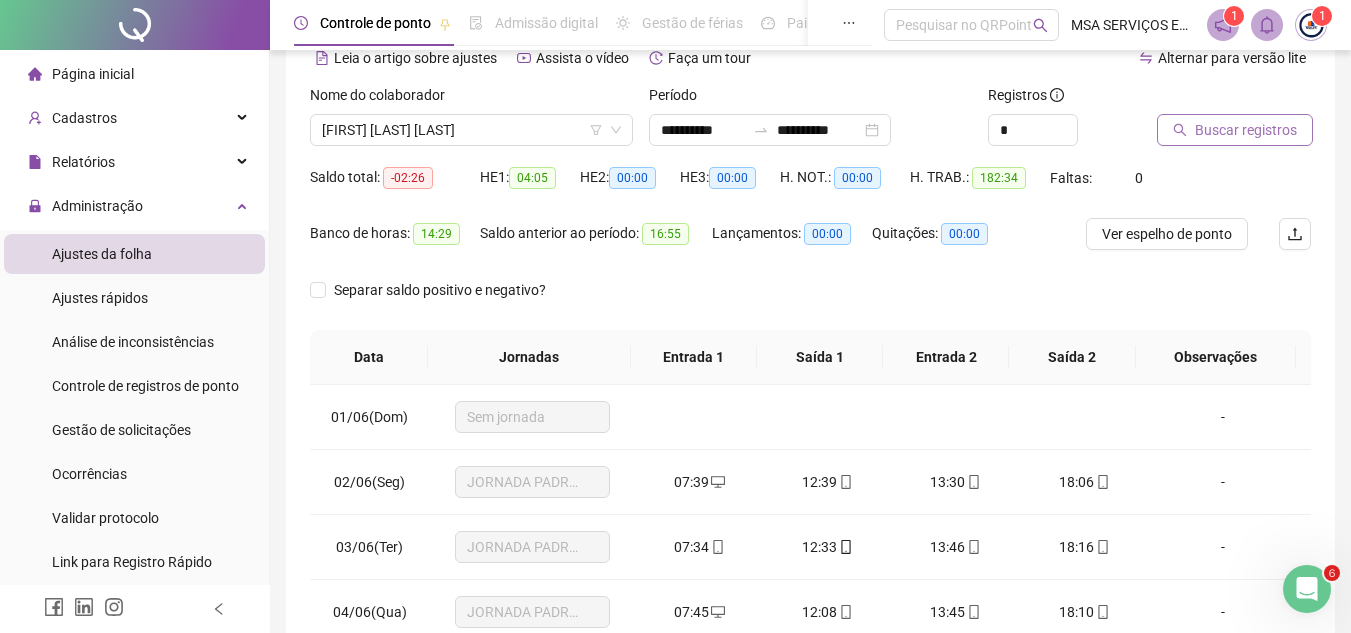 click on "Buscar registros" at bounding box center [1235, 130] 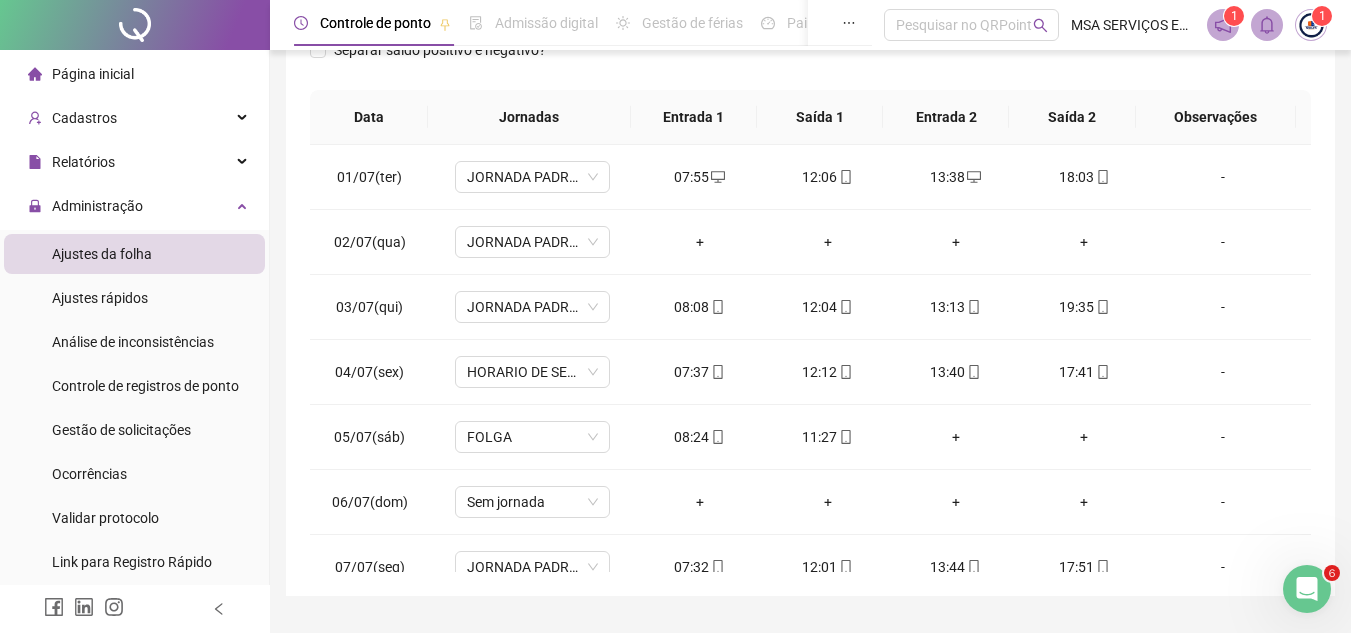 scroll, scrollTop: 389, scrollLeft: 0, axis: vertical 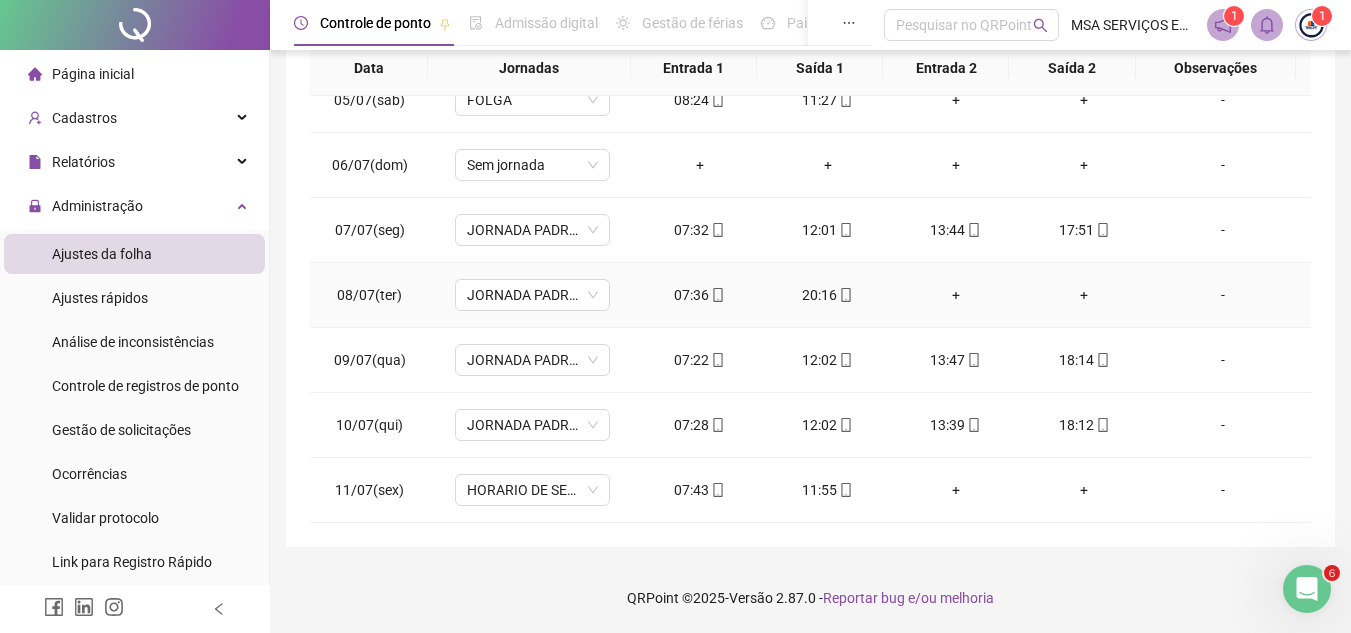 click on "+" at bounding box center [956, 295] 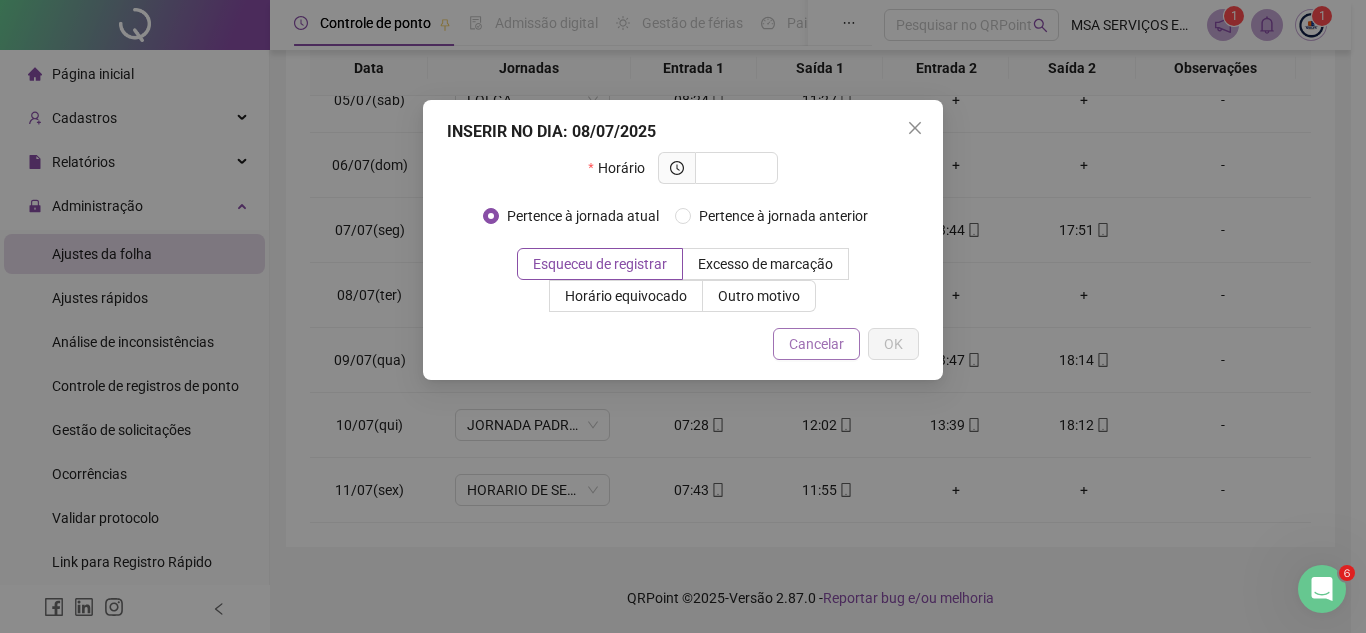 click on "Cancelar" at bounding box center [816, 344] 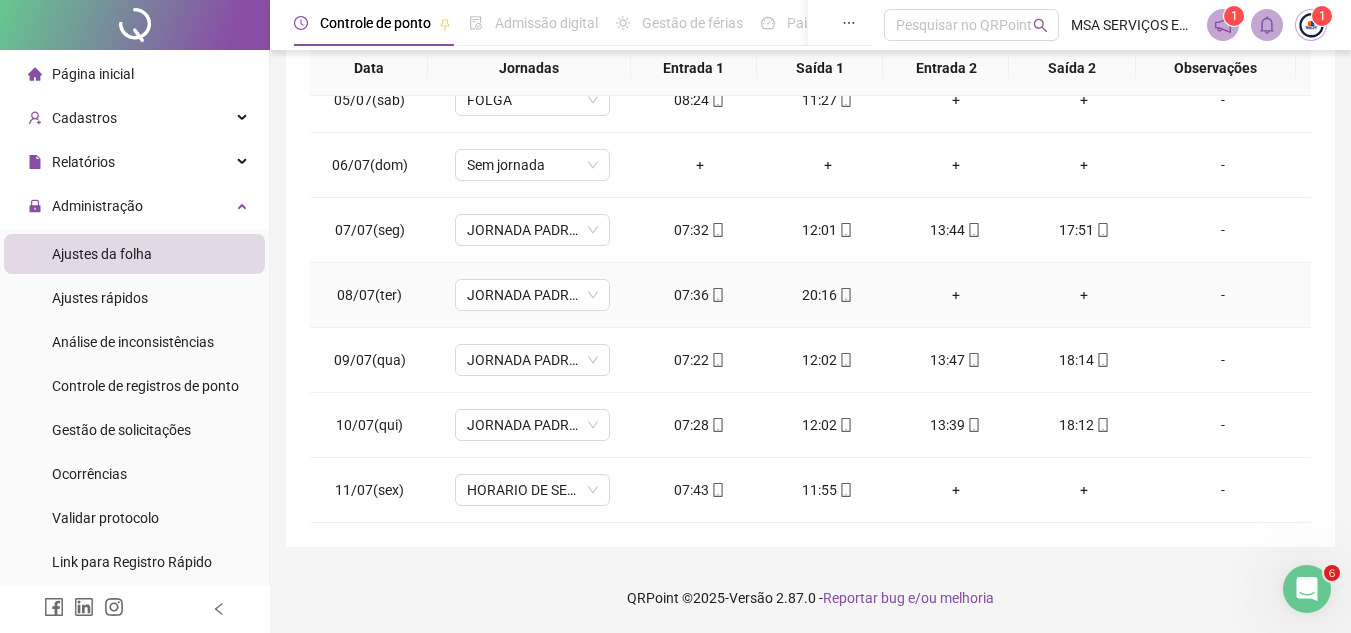 click on "+" at bounding box center [956, 295] 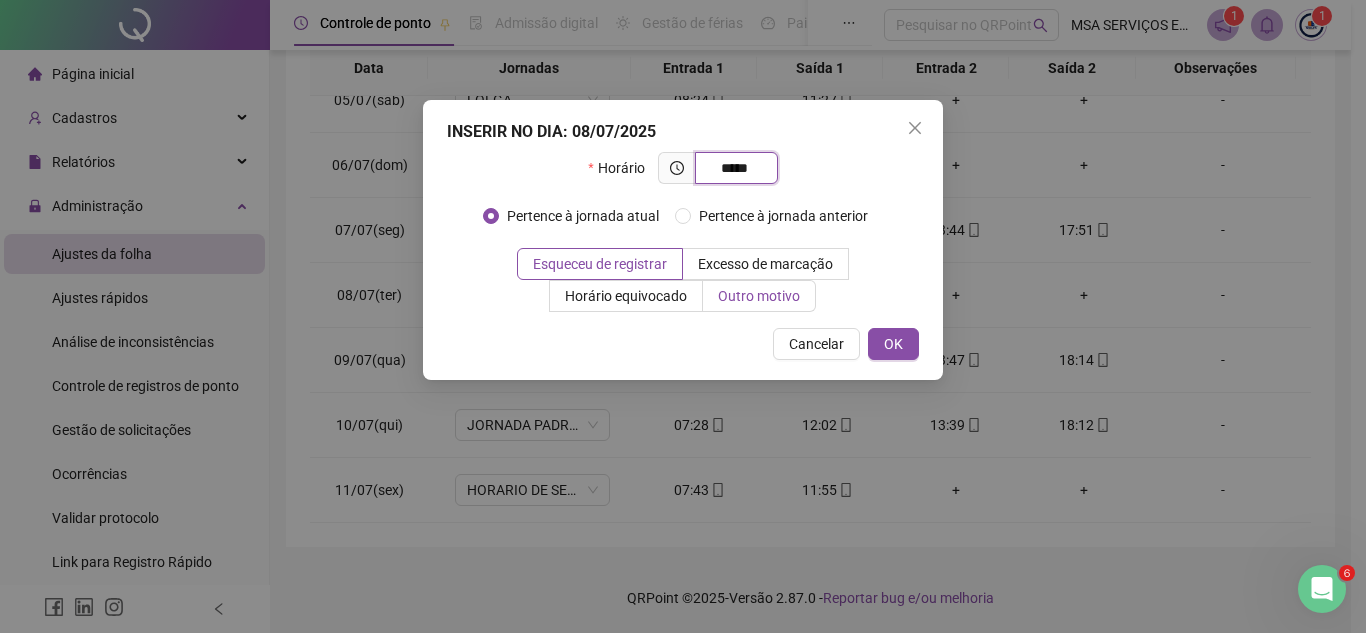 type on "*****" 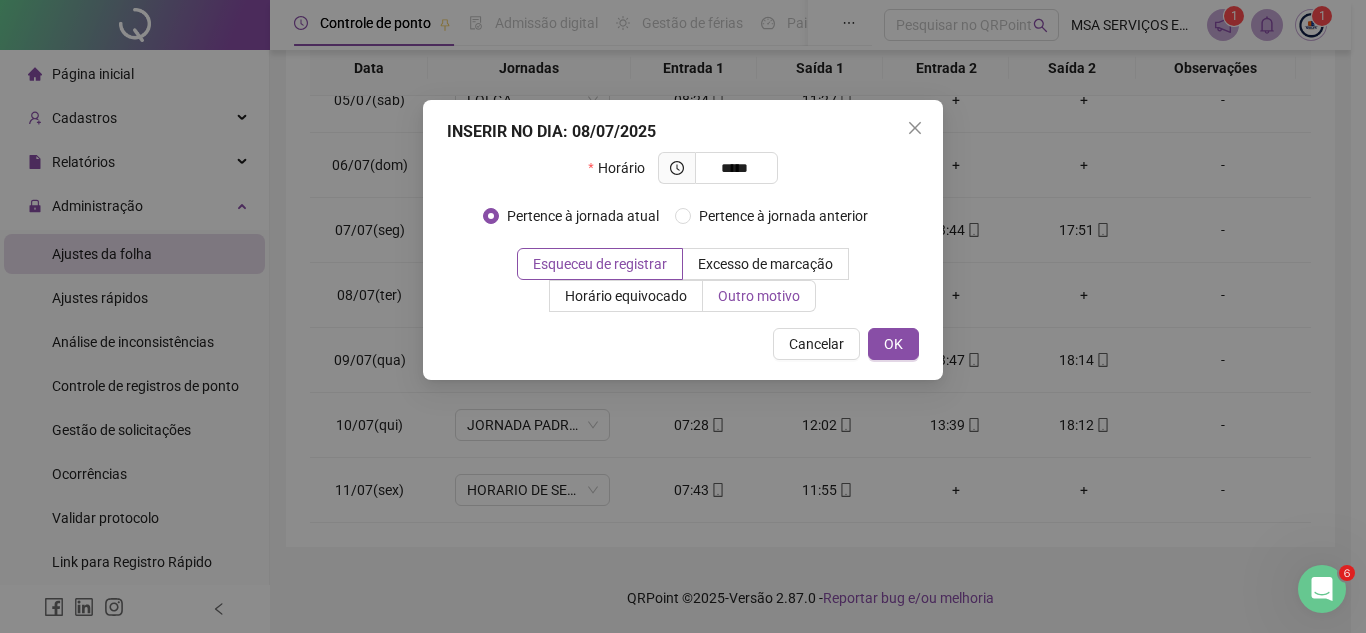 click on "Outro motivo" at bounding box center [759, 296] 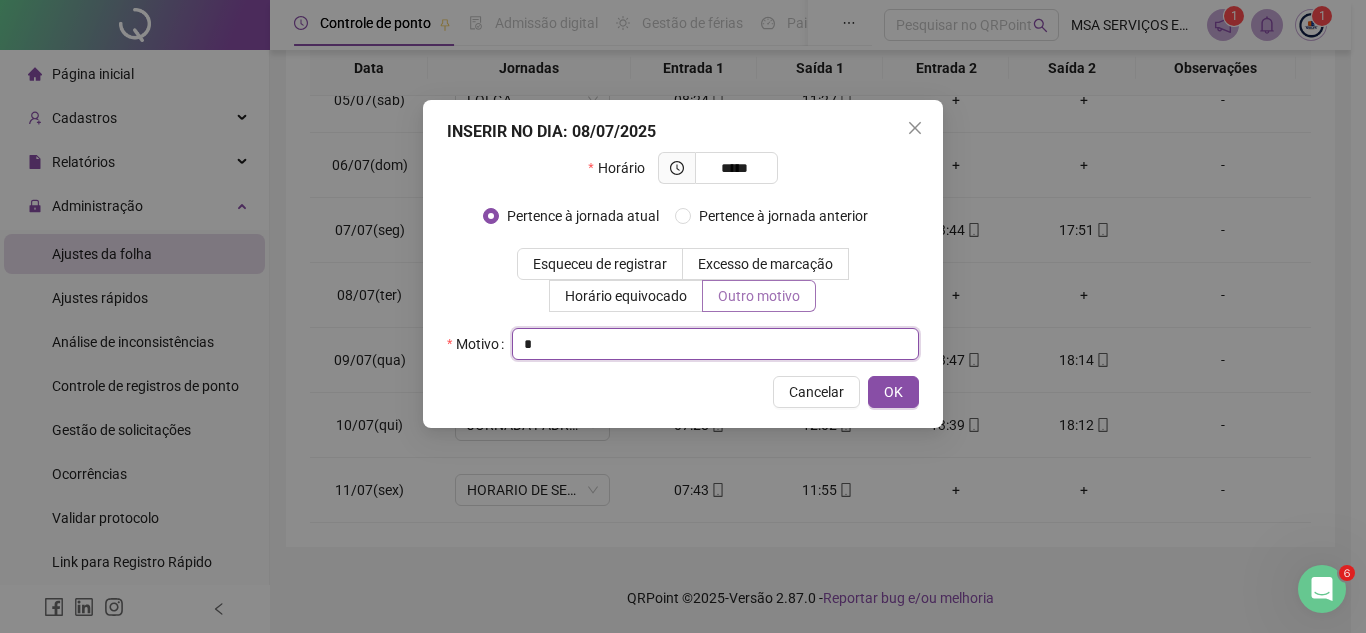 type on "*" 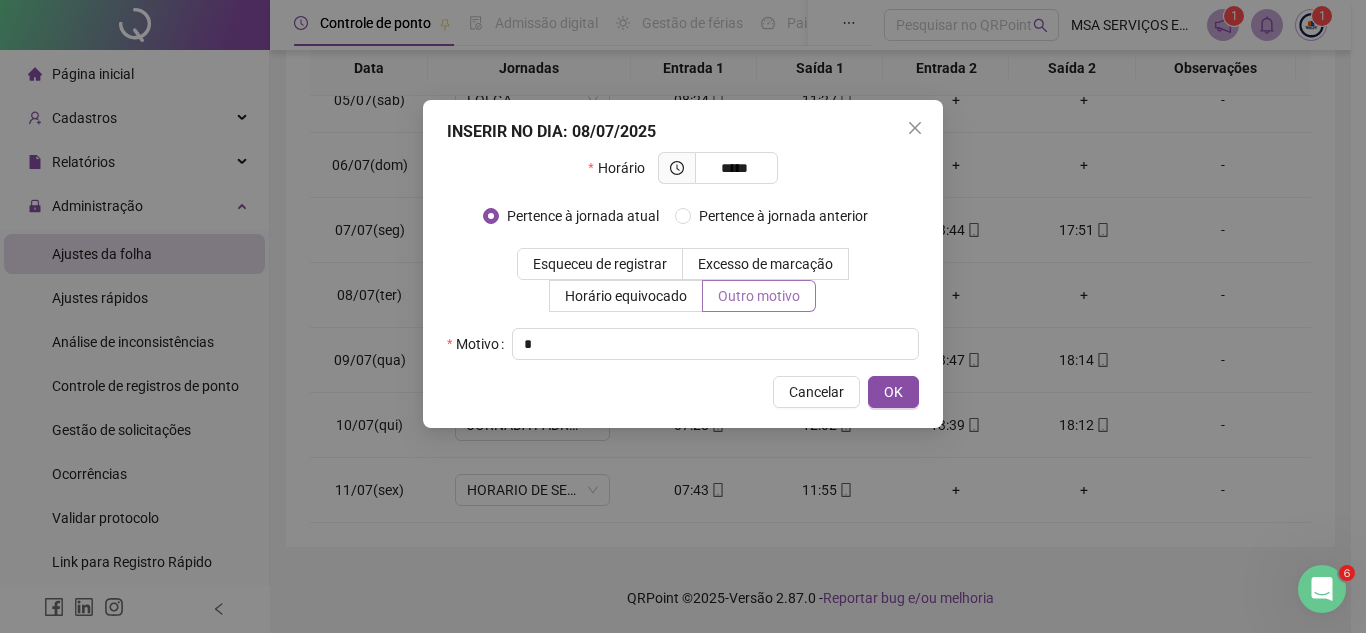 type 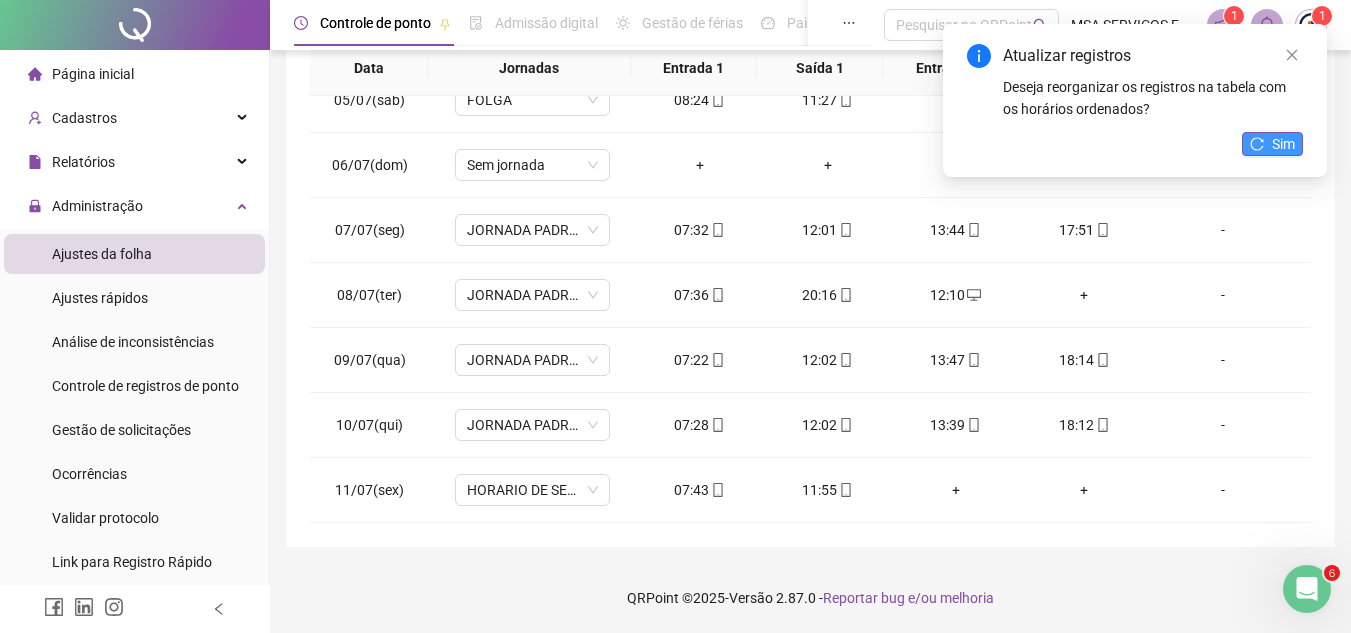 click 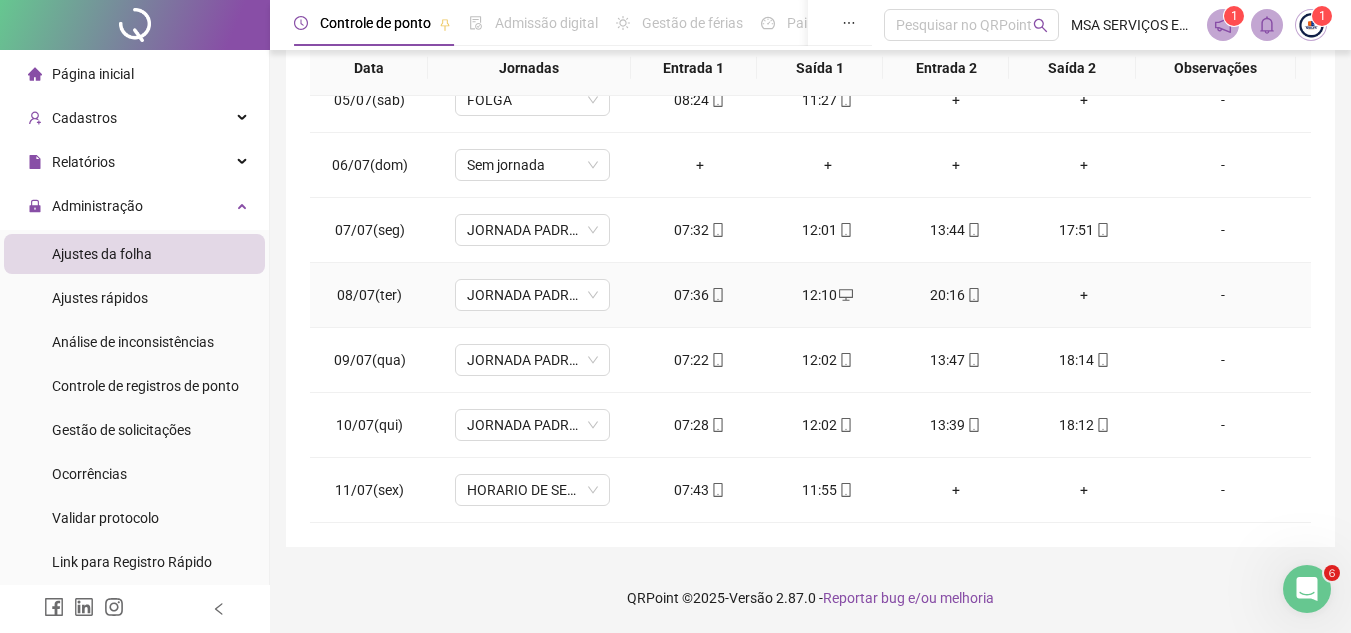 click on "+" at bounding box center (1084, 295) 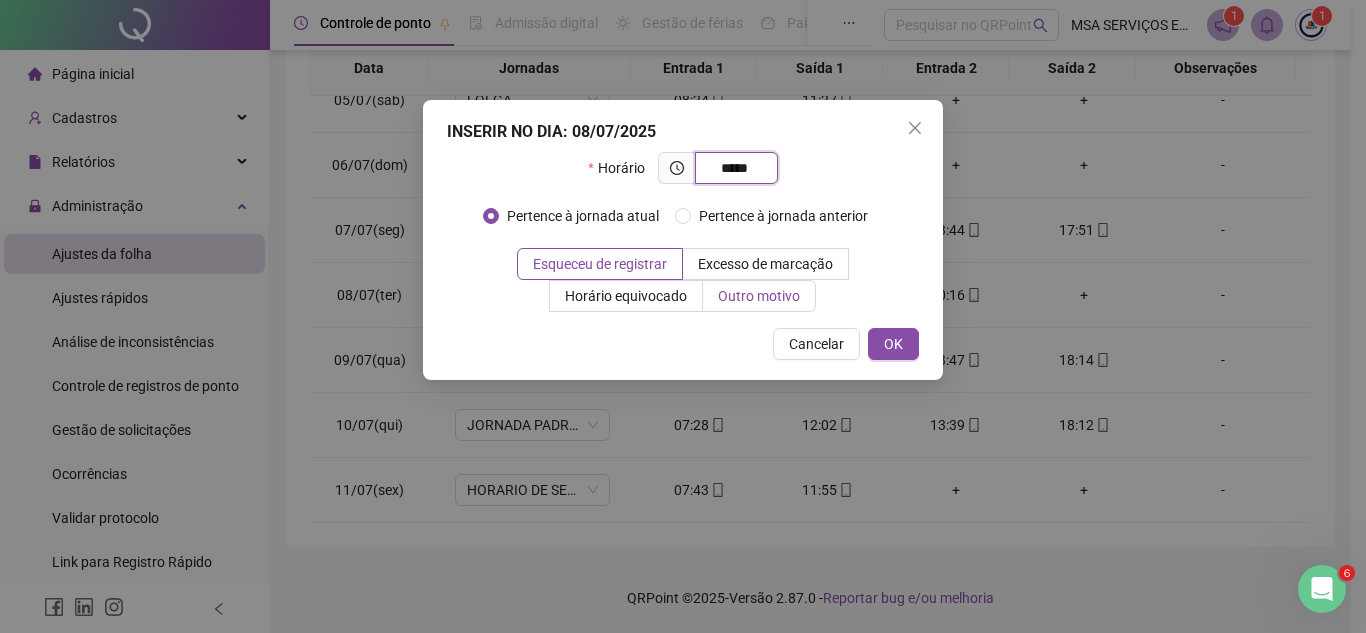 type on "*****" 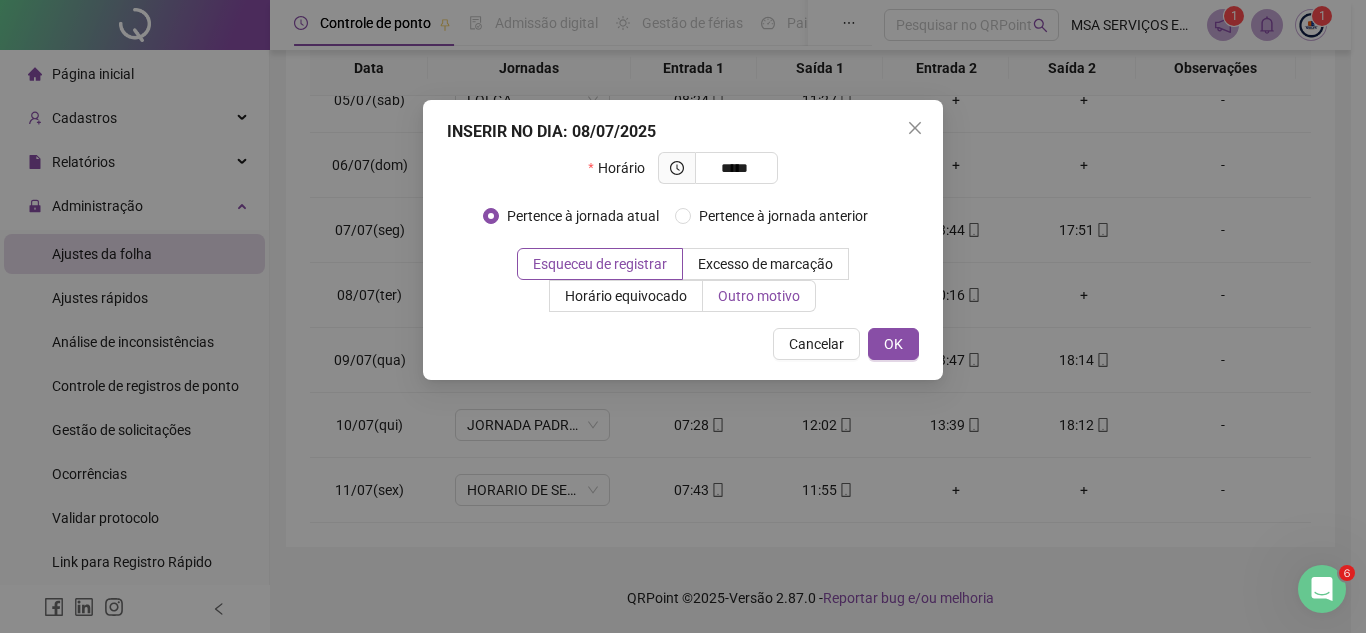 click on "Outro motivo" at bounding box center (759, 296) 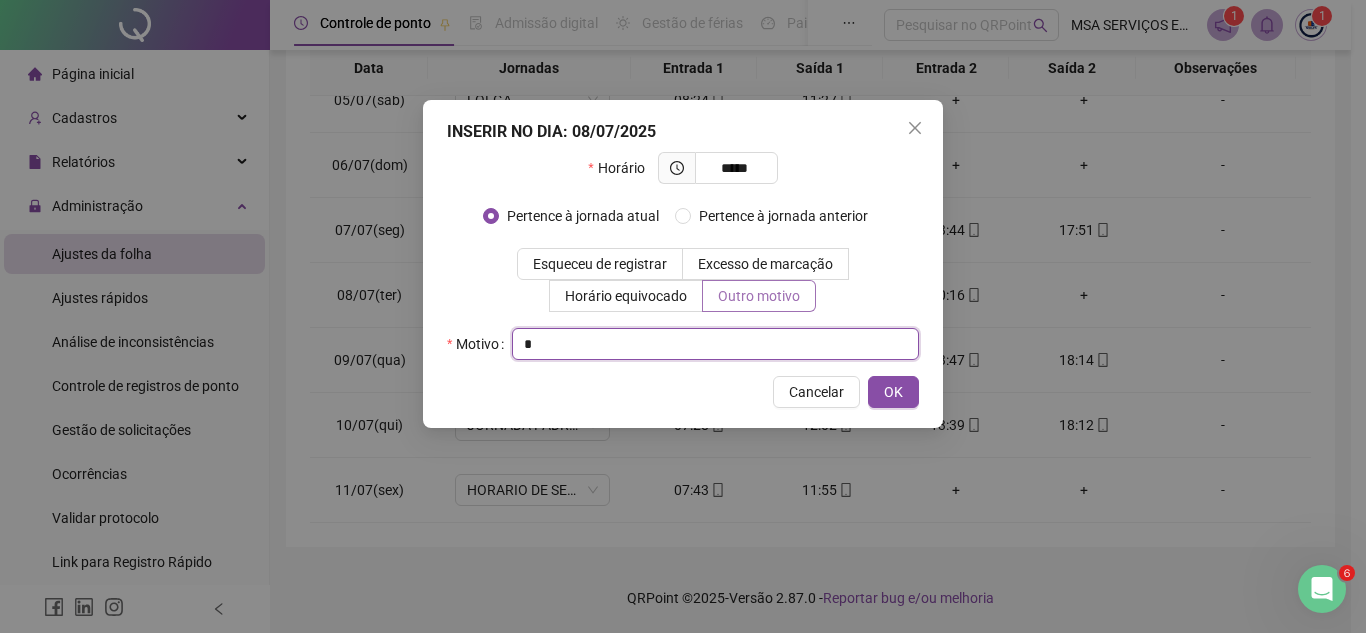 type on "*" 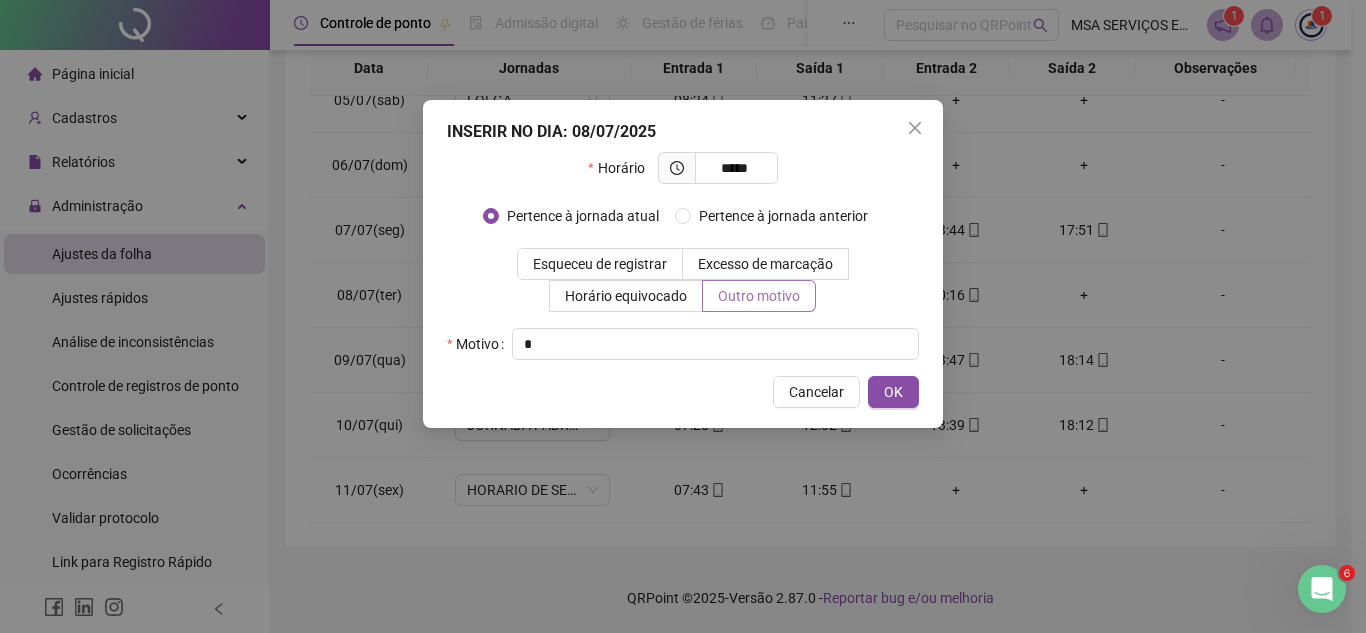type 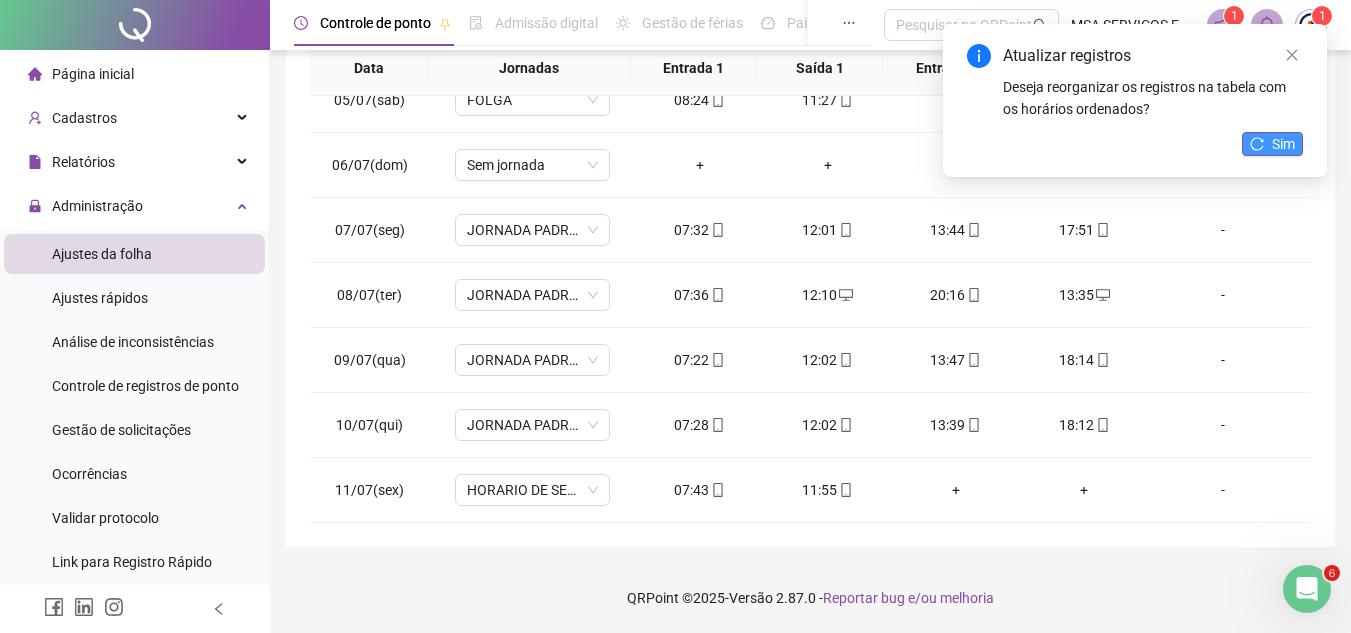 click on "Sim" at bounding box center [1272, 144] 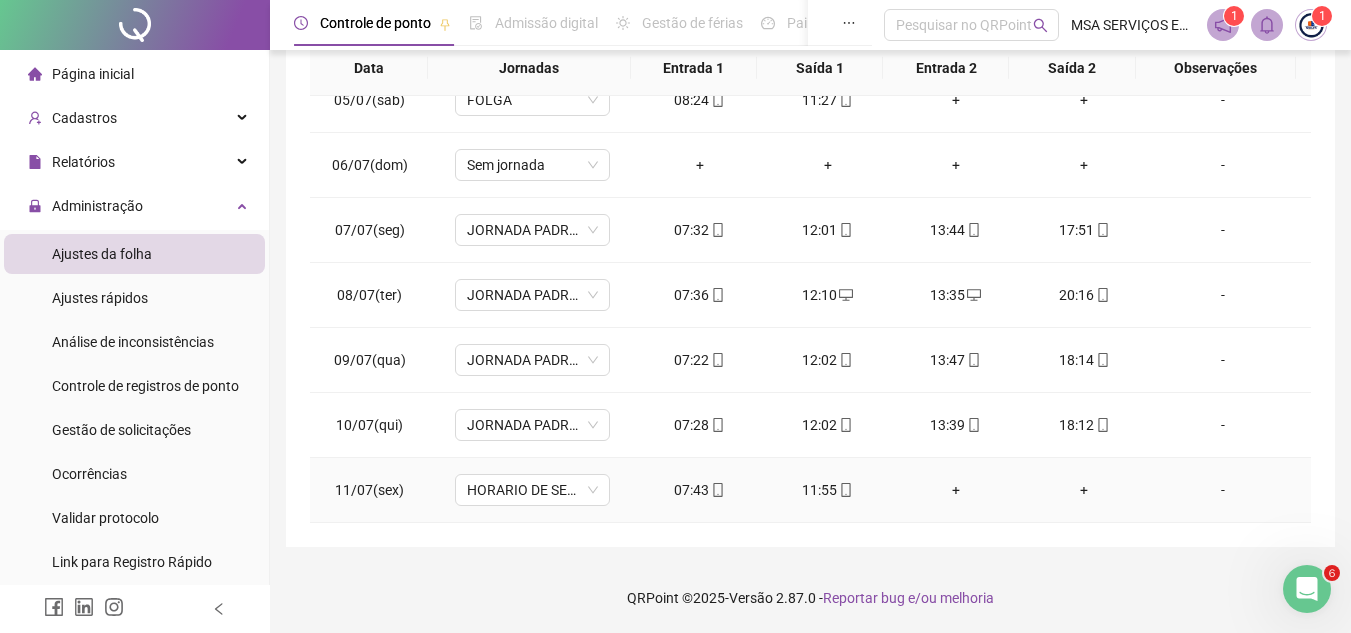 click on "+" at bounding box center [956, 490] 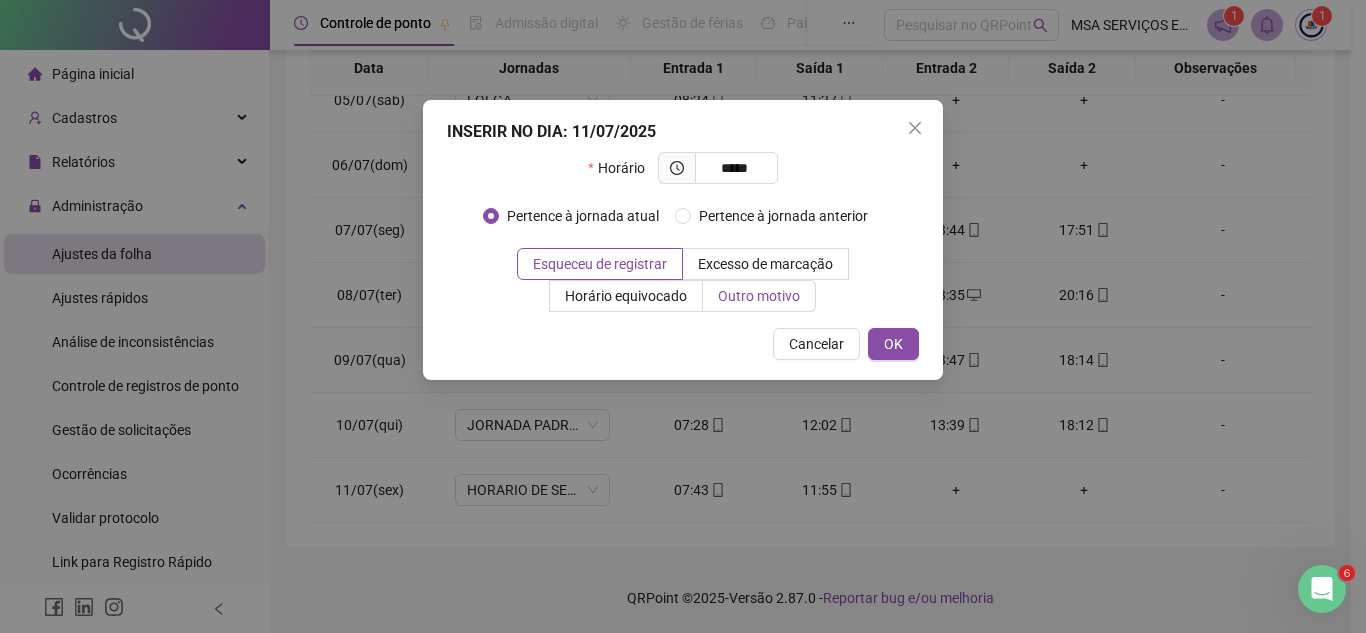 type on "*****" 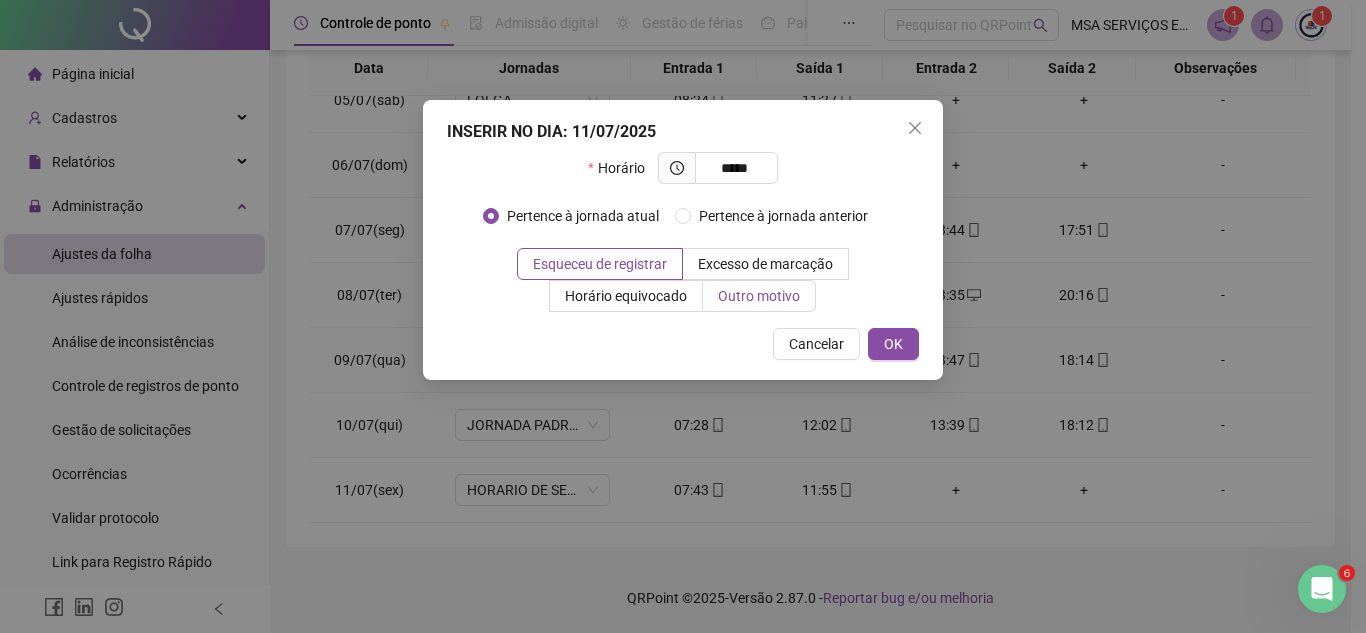 click on "Outro motivo" at bounding box center (759, 296) 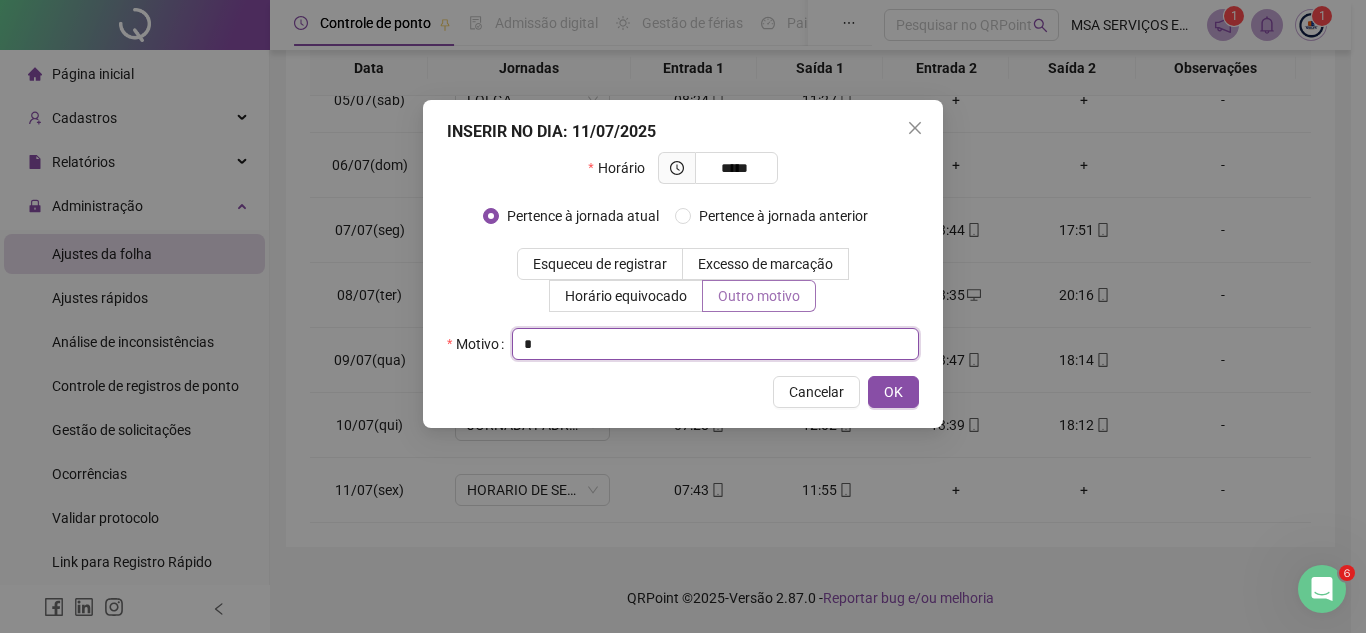 type on "*" 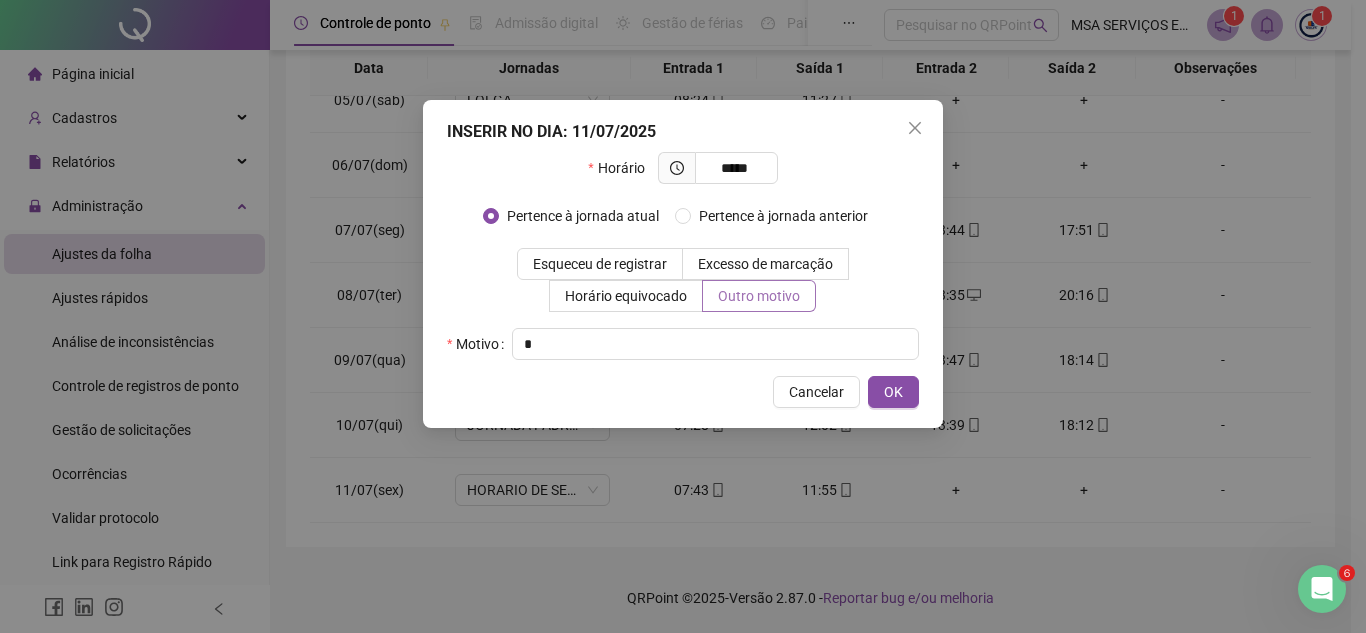 type 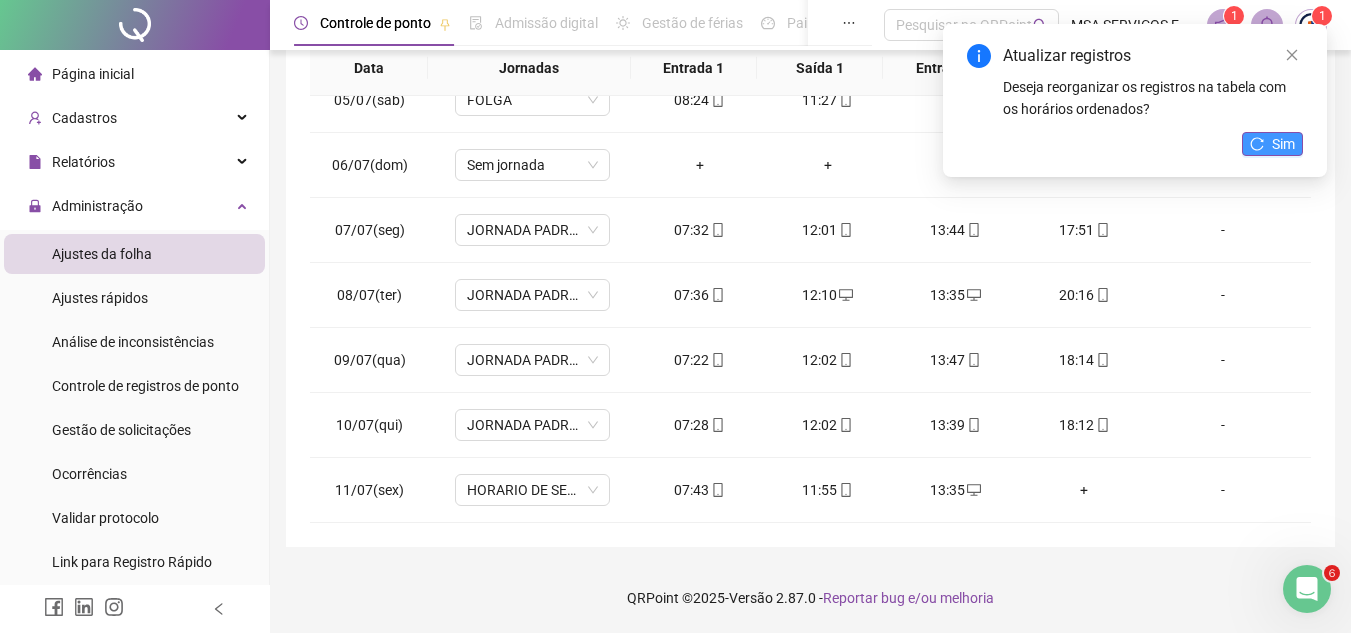click on "Sim" at bounding box center [1272, 144] 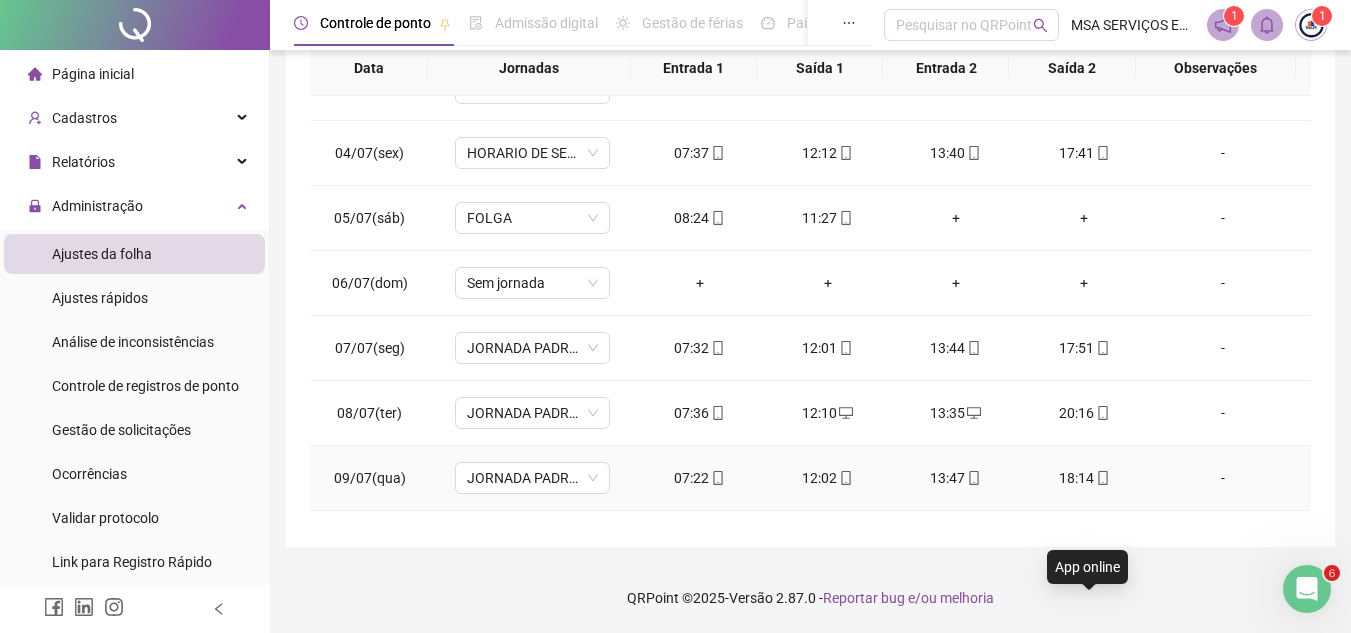 scroll, scrollTop: 0, scrollLeft: 0, axis: both 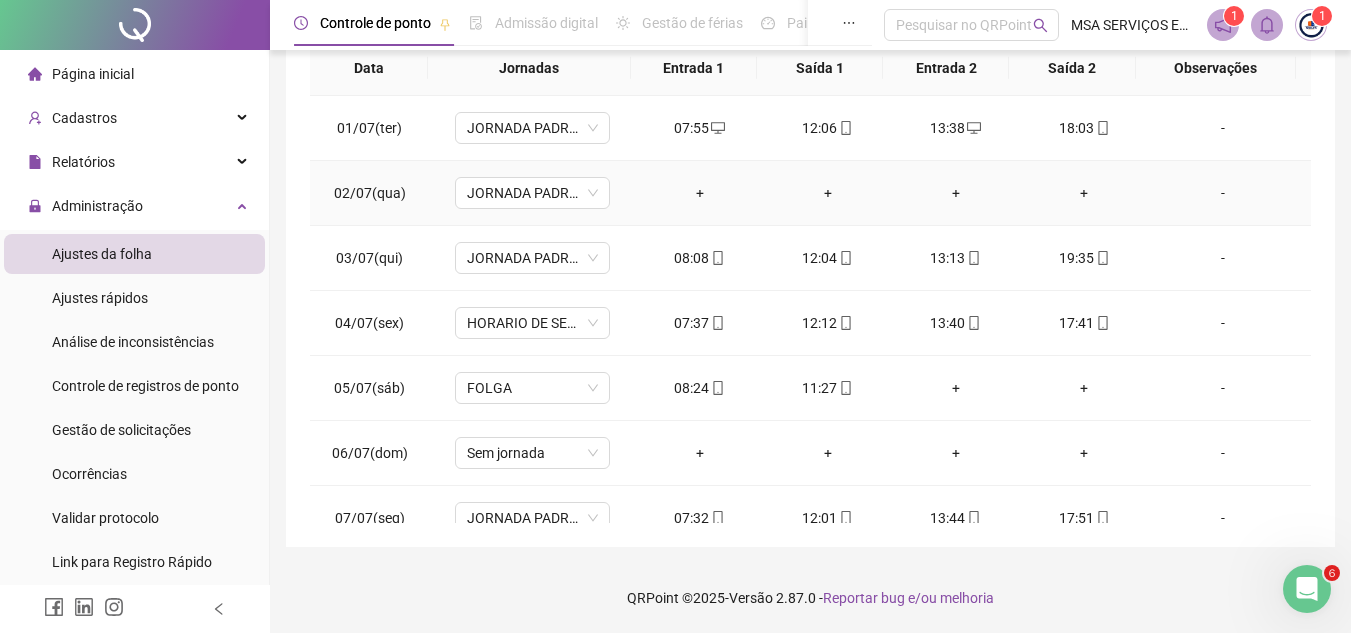 click on "-" at bounding box center [1223, 193] 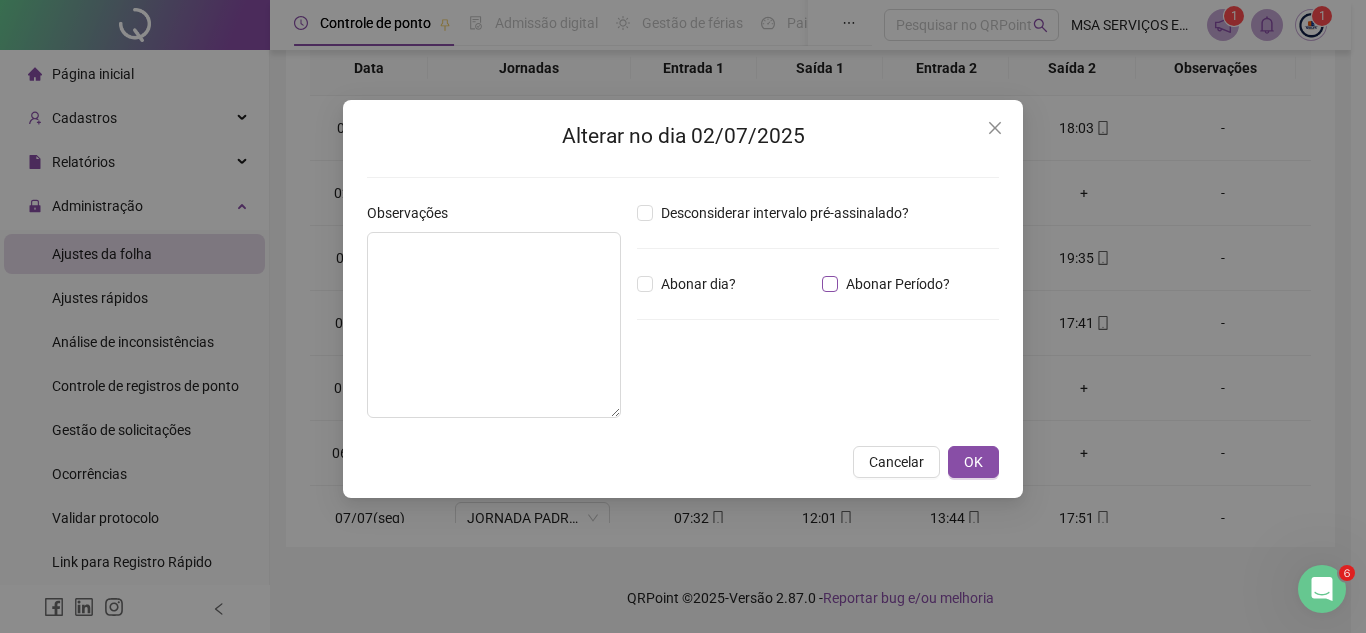 click on "Abonar Período?" at bounding box center [898, 284] 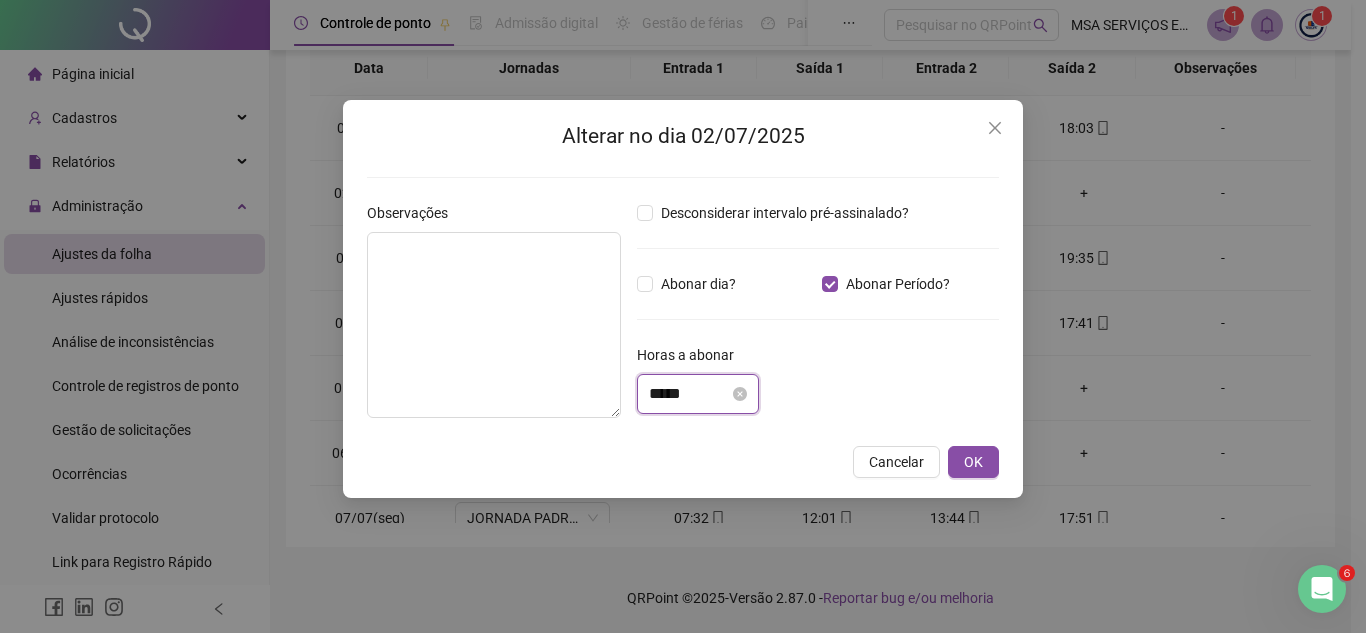 click on "*****" at bounding box center (689, 394) 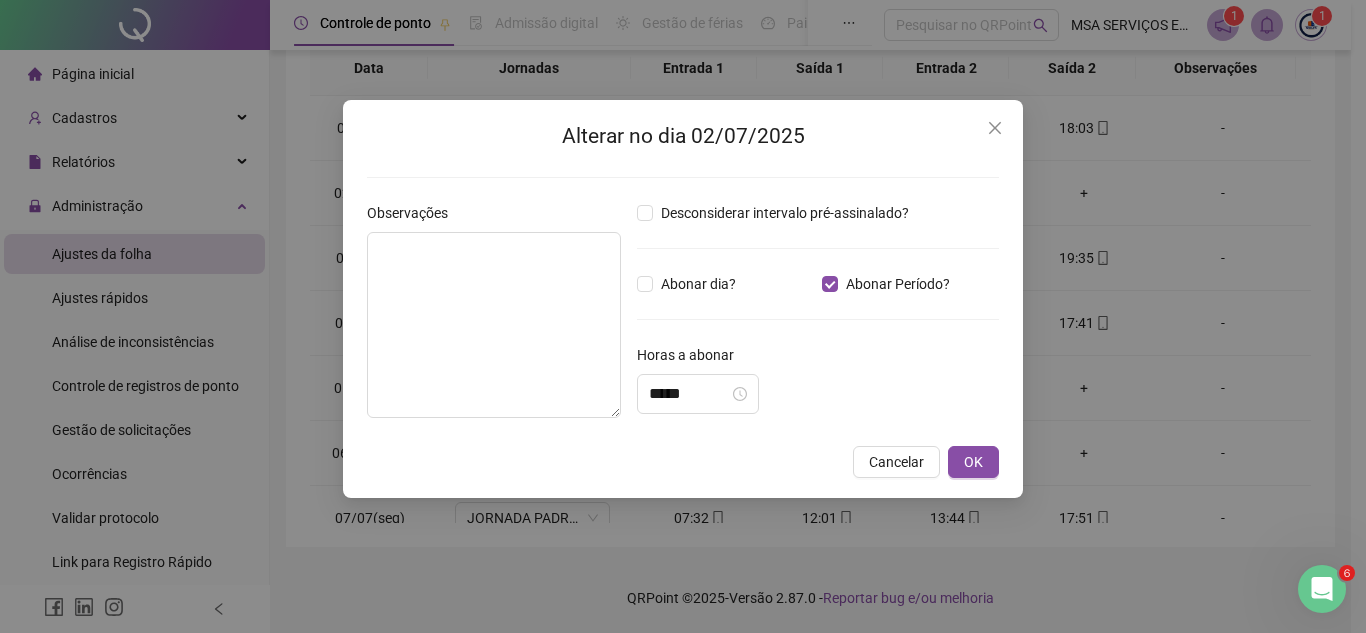 click on "*****" at bounding box center (818, 394) 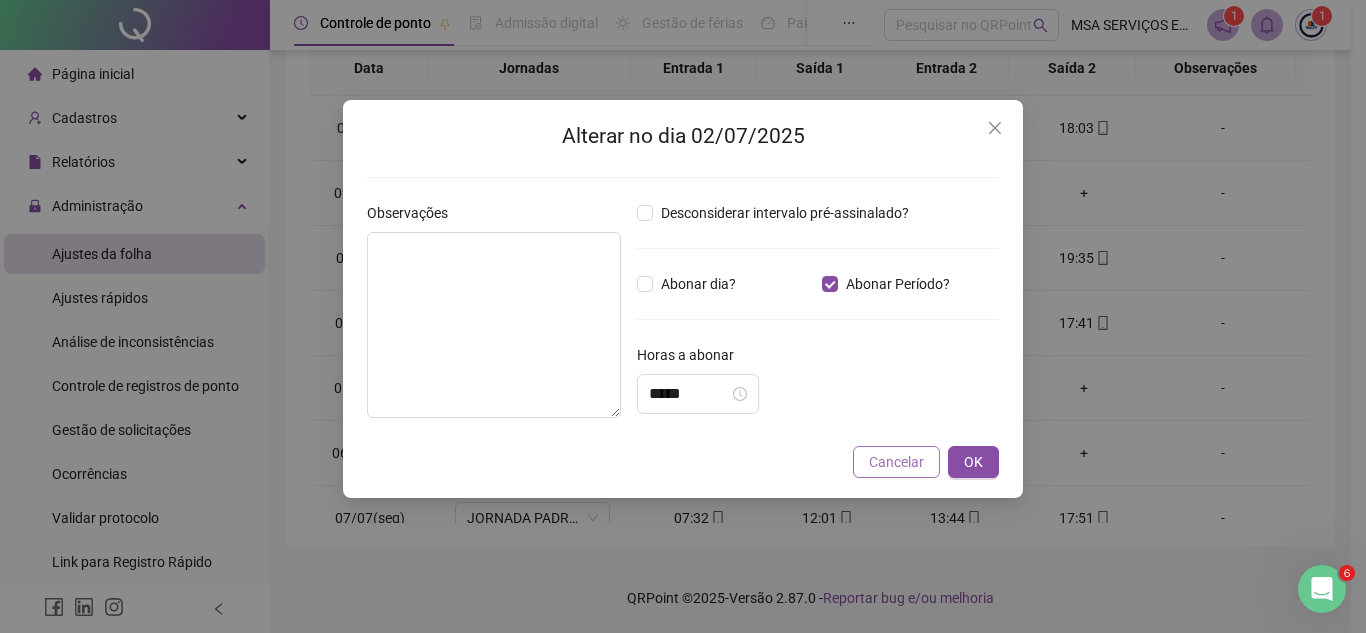 click on "Cancelar" at bounding box center [896, 462] 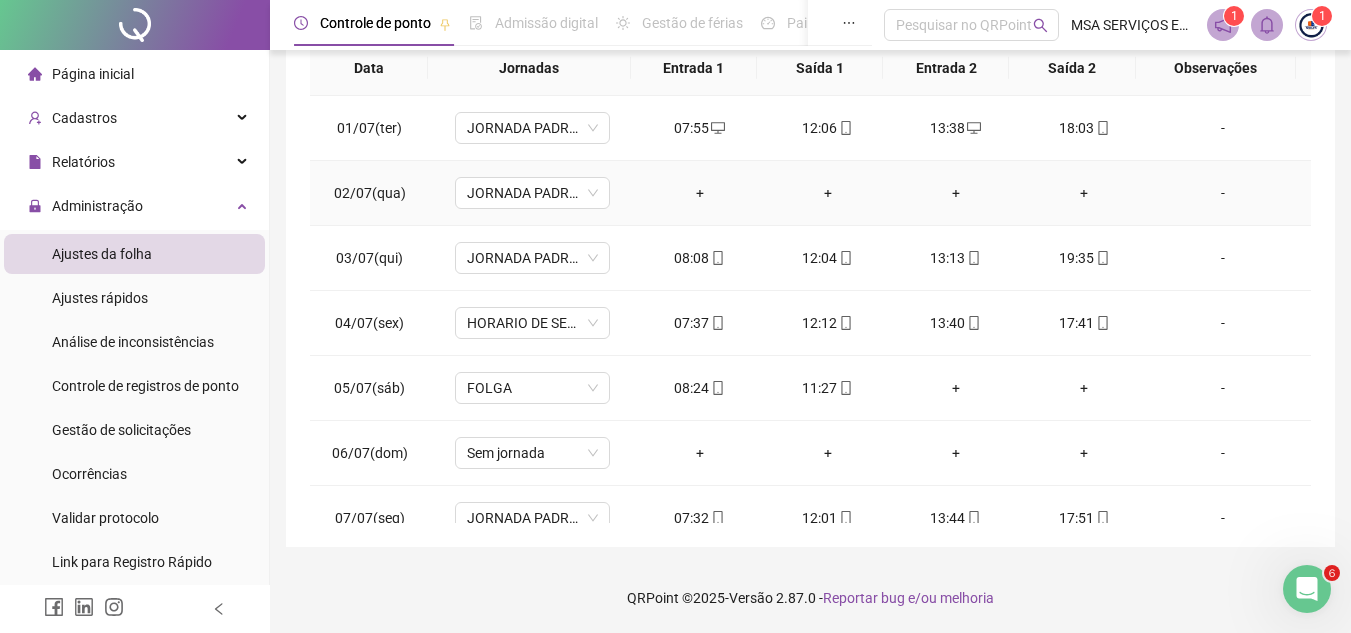 click on "-" at bounding box center (1223, 193) 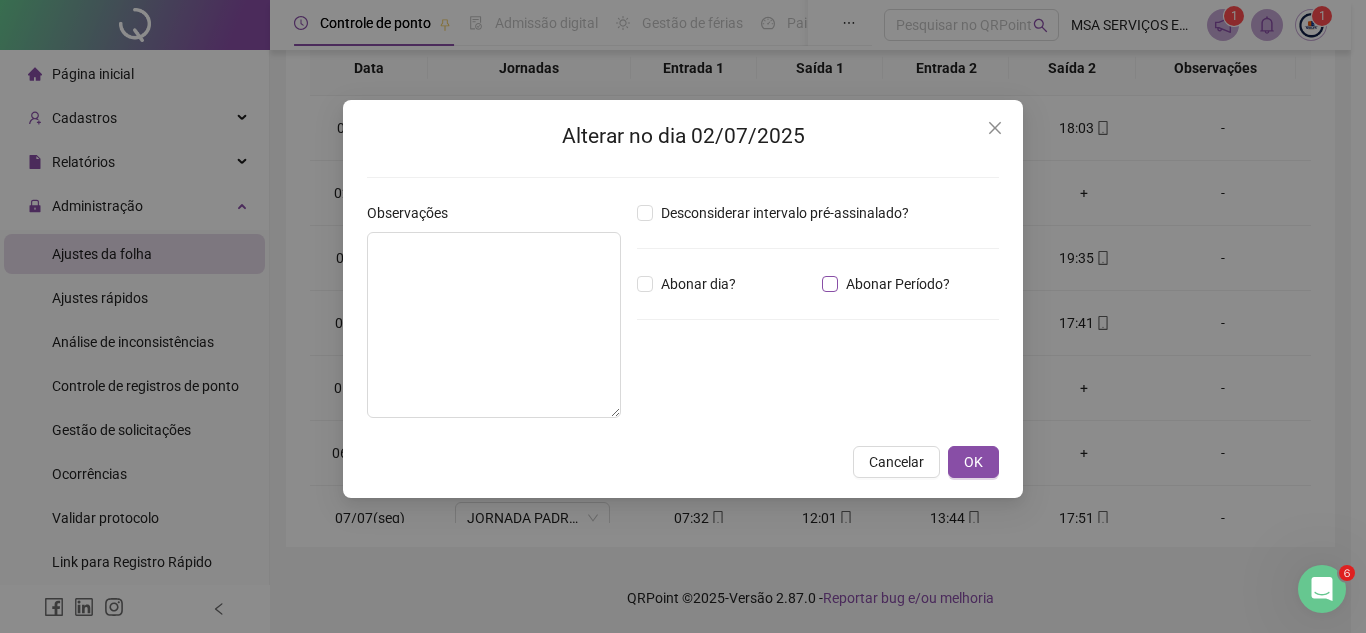 click on "Abonar Período?" at bounding box center [898, 284] 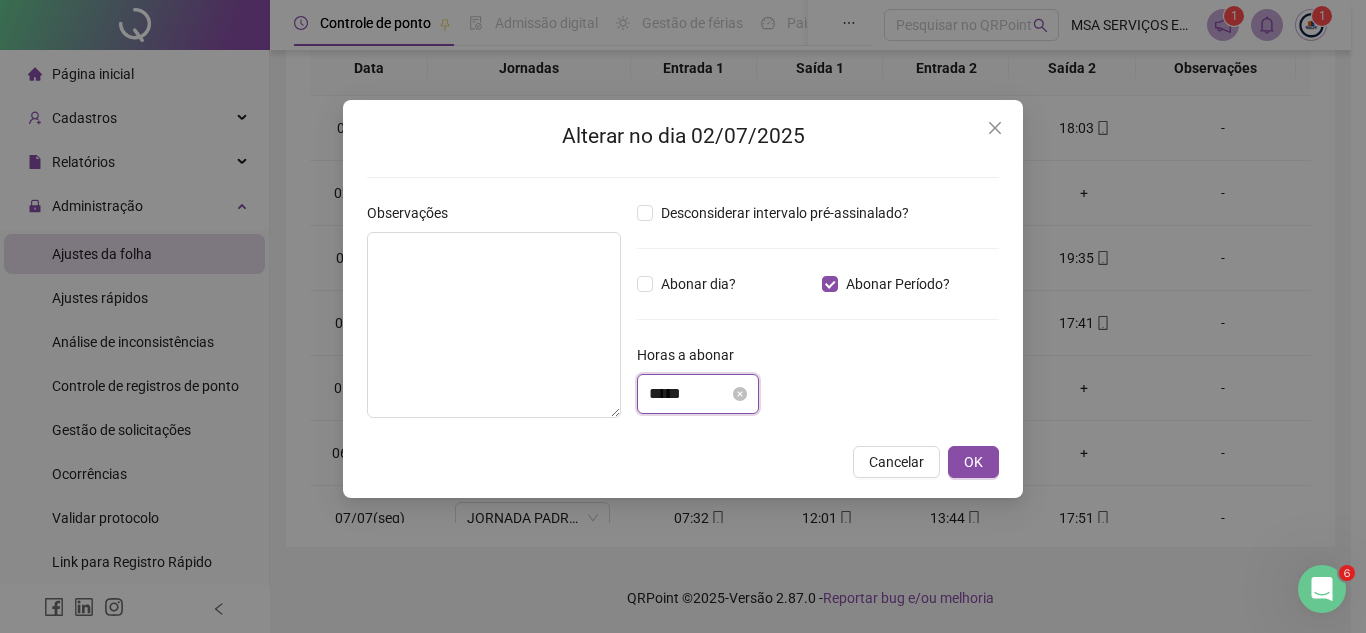 click on "*****" at bounding box center (689, 394) 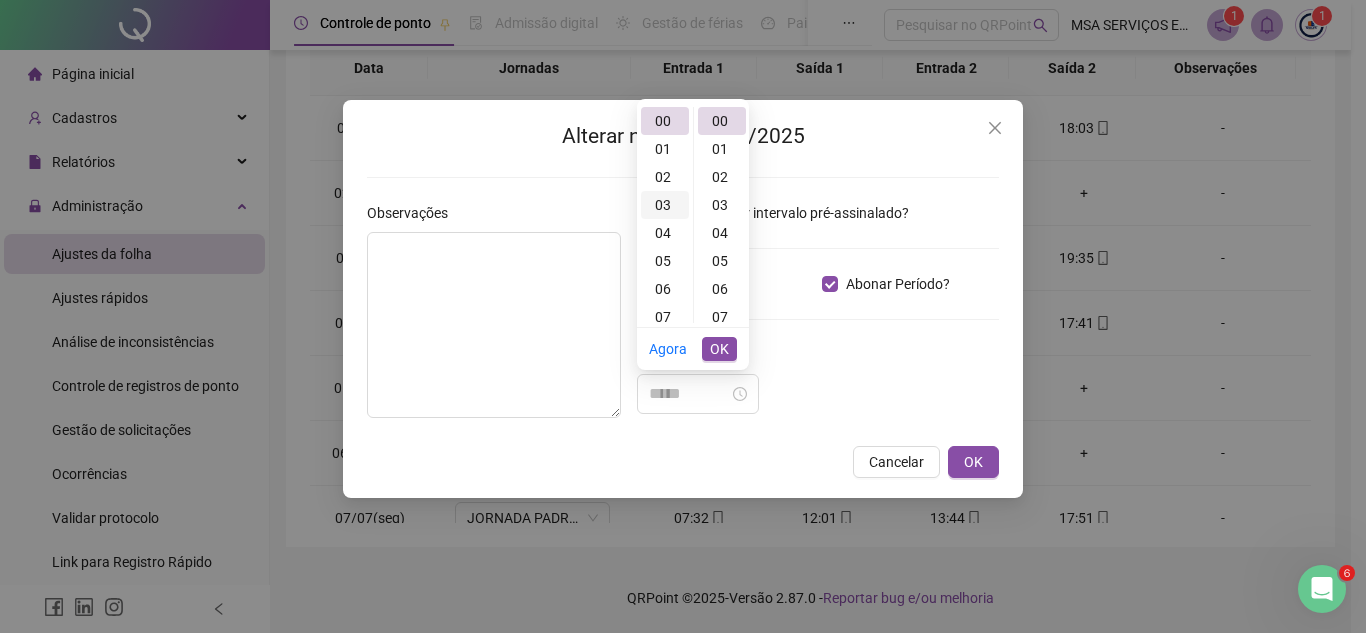 click on "03" at bounding box center [665, 205] 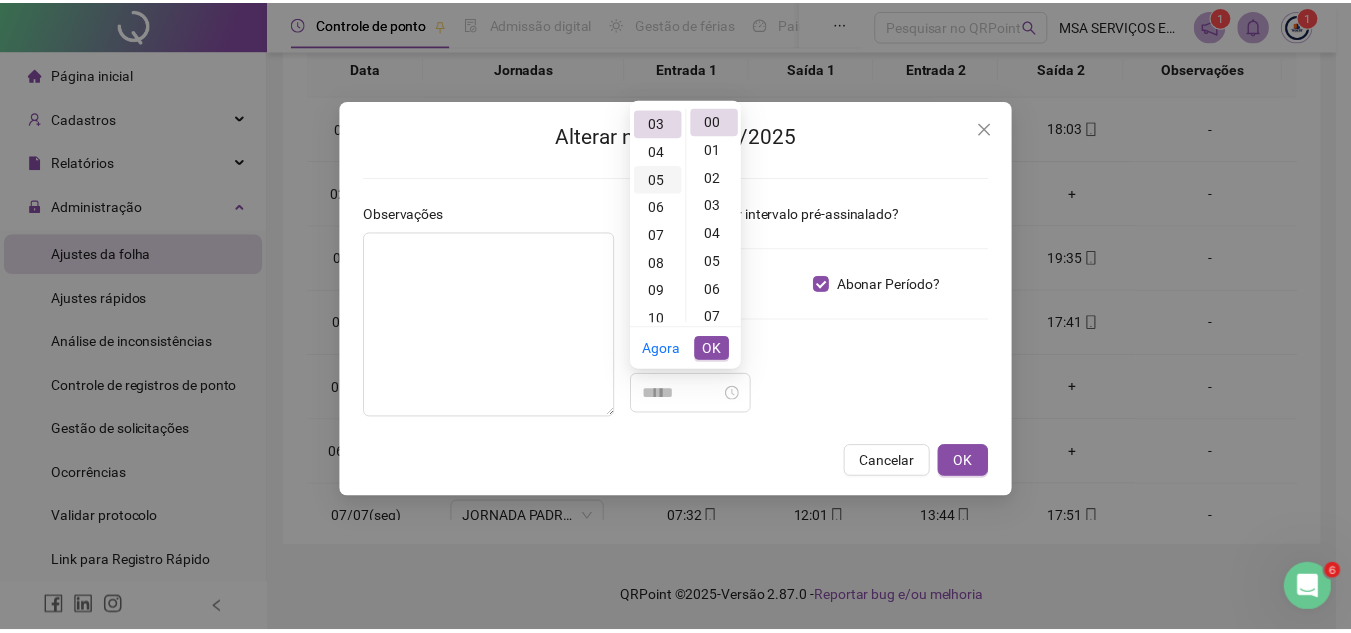 scroll, scrollTop: 84, scrollLeft: 0, axis: vertical 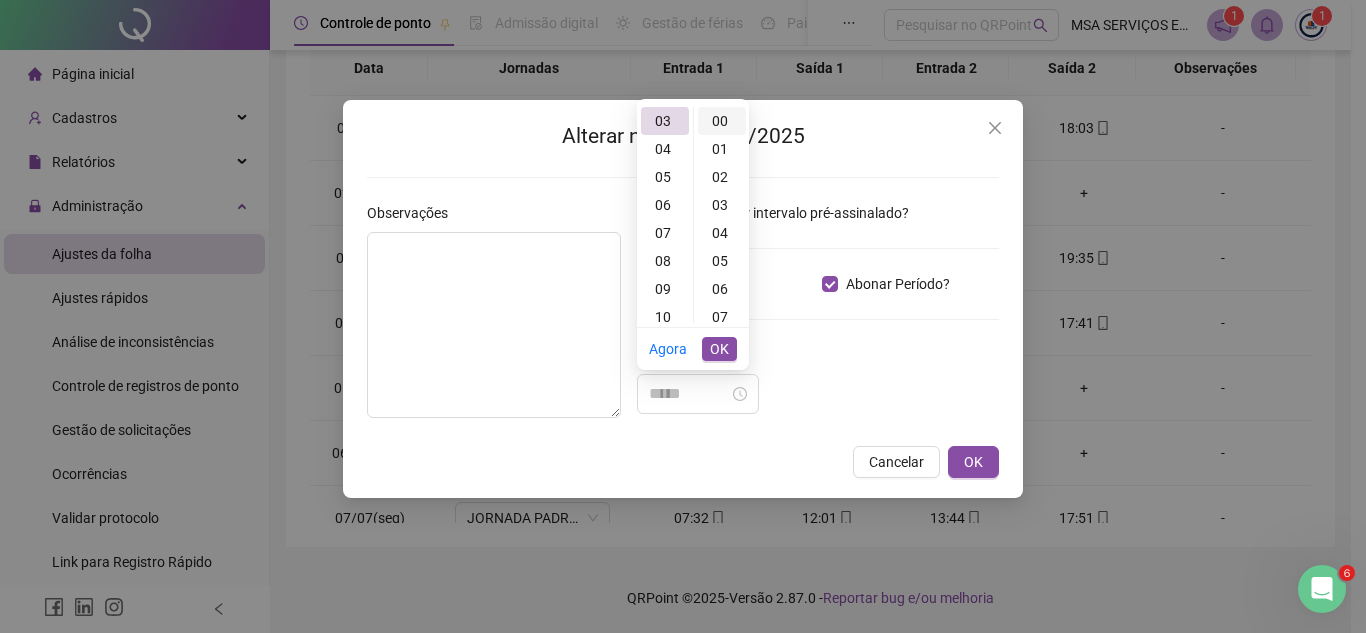 click on "00" at bounding box center (722, 121) 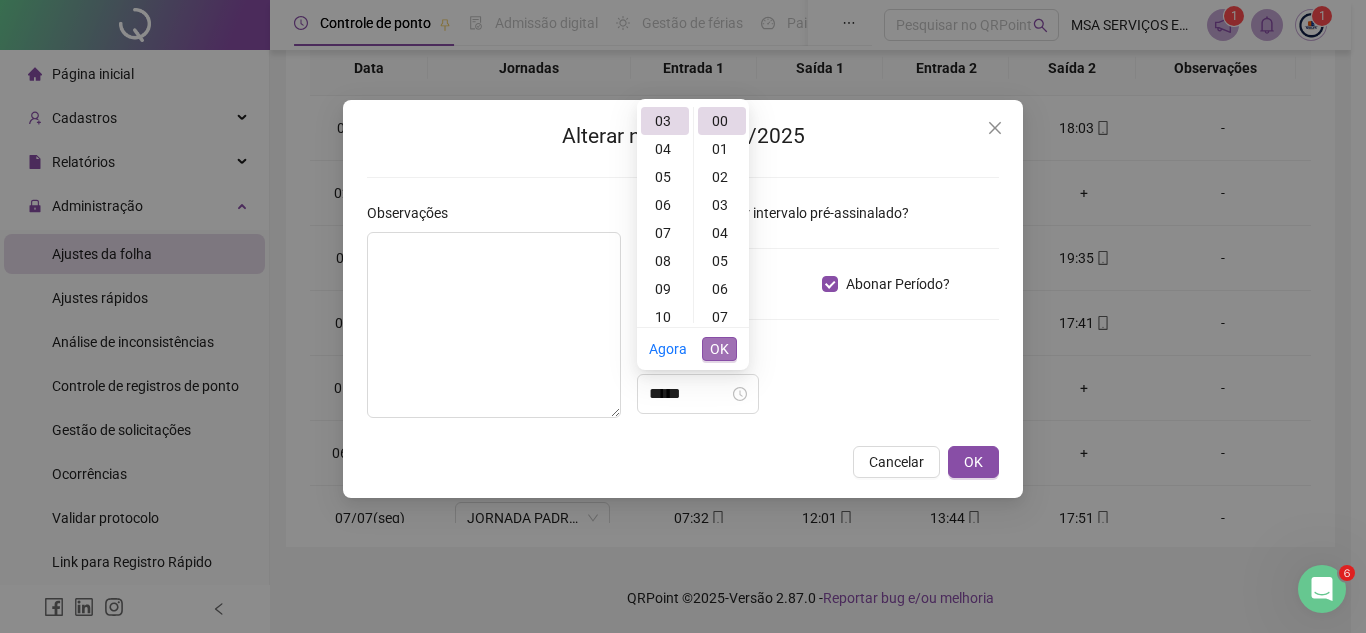 click on "OK" at bounding box center [719, 349] 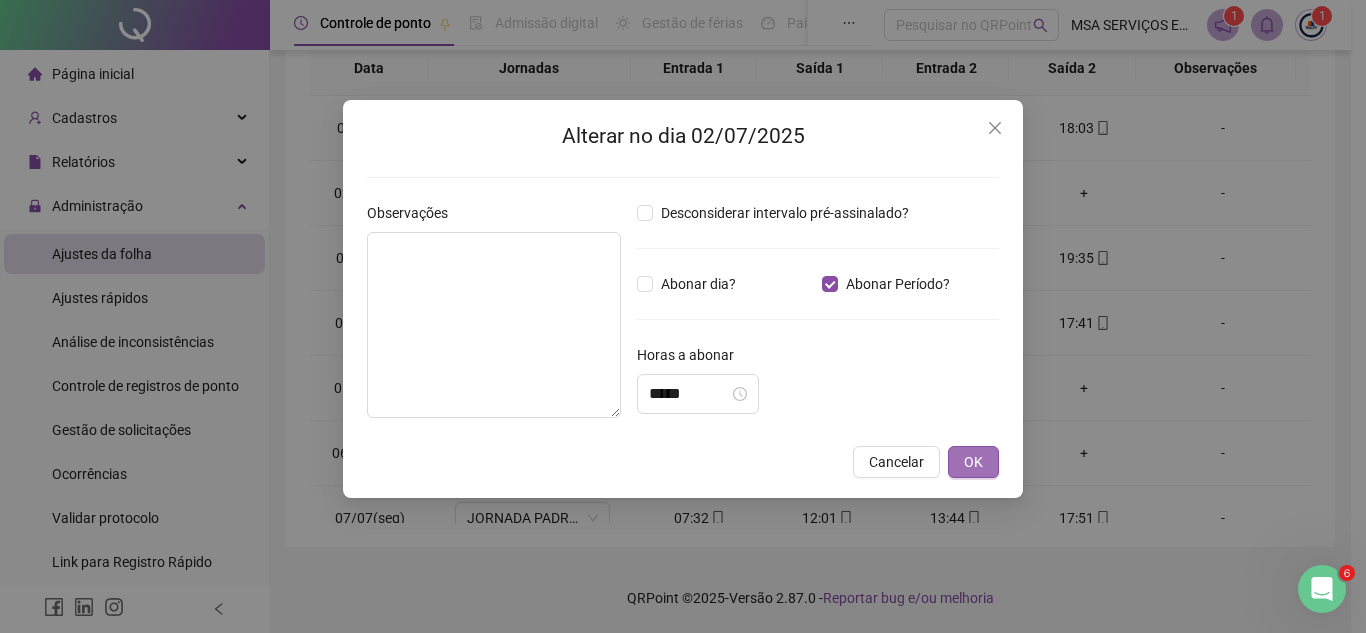 click on "OK" at bounding box center [973, 462] 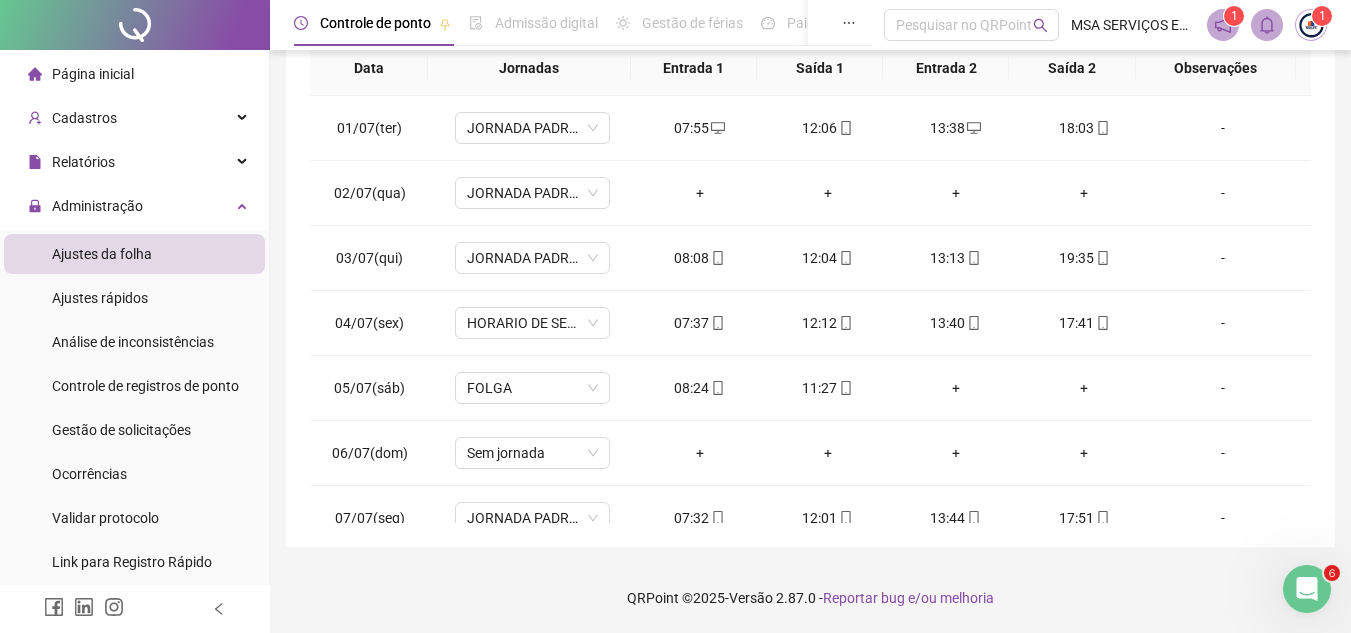 scroll, scrollTop: 0, scrollLeft: 0, axis: both 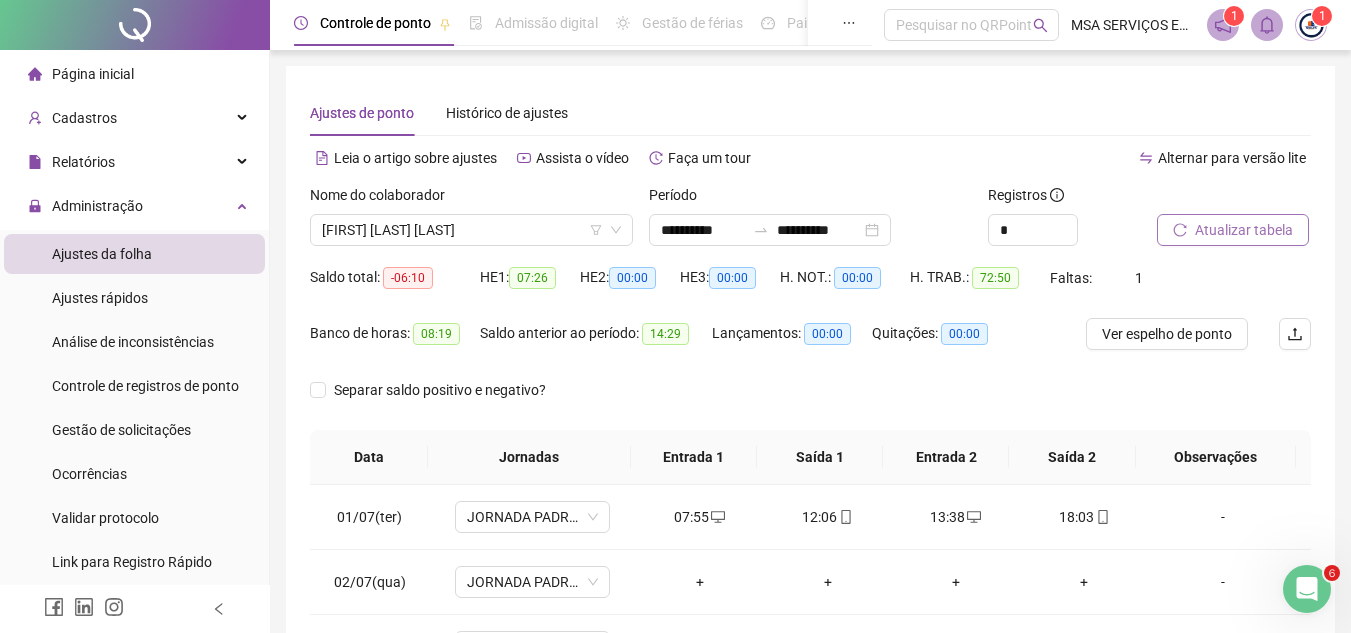 click on "Atualizar tabela" at bounding box center [1244, 230] 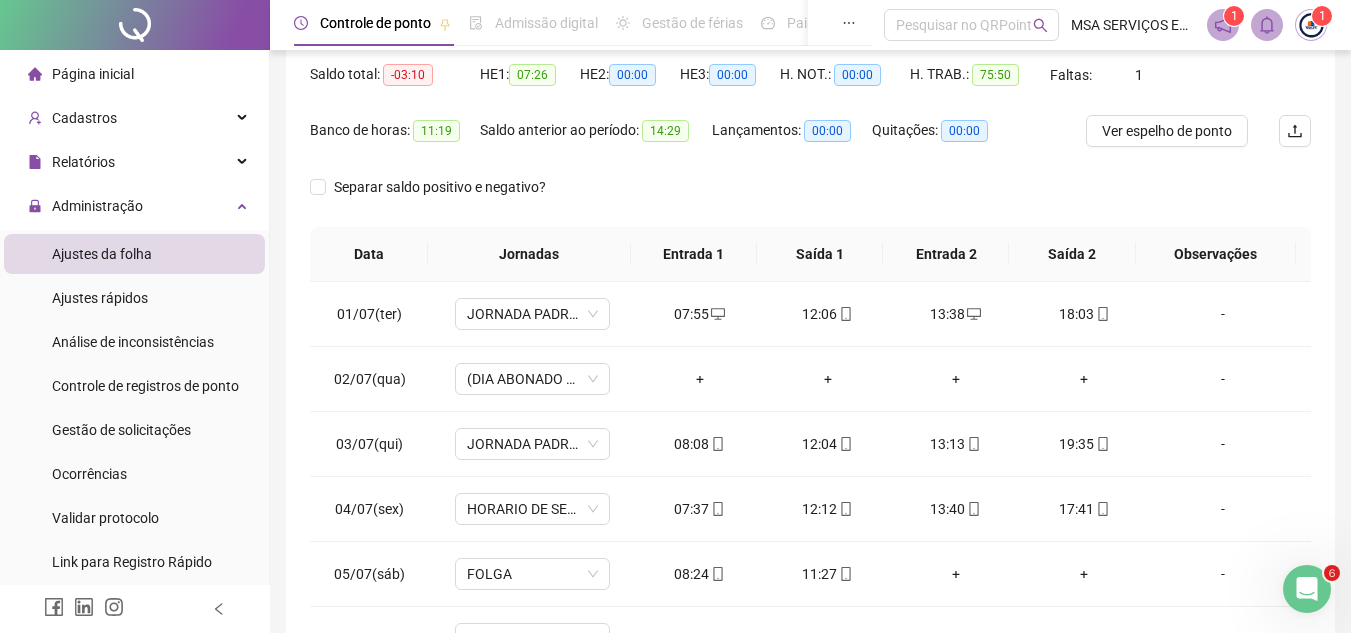 scroll, scrollTop: 389, scrollLeft: 0, axis: vertical 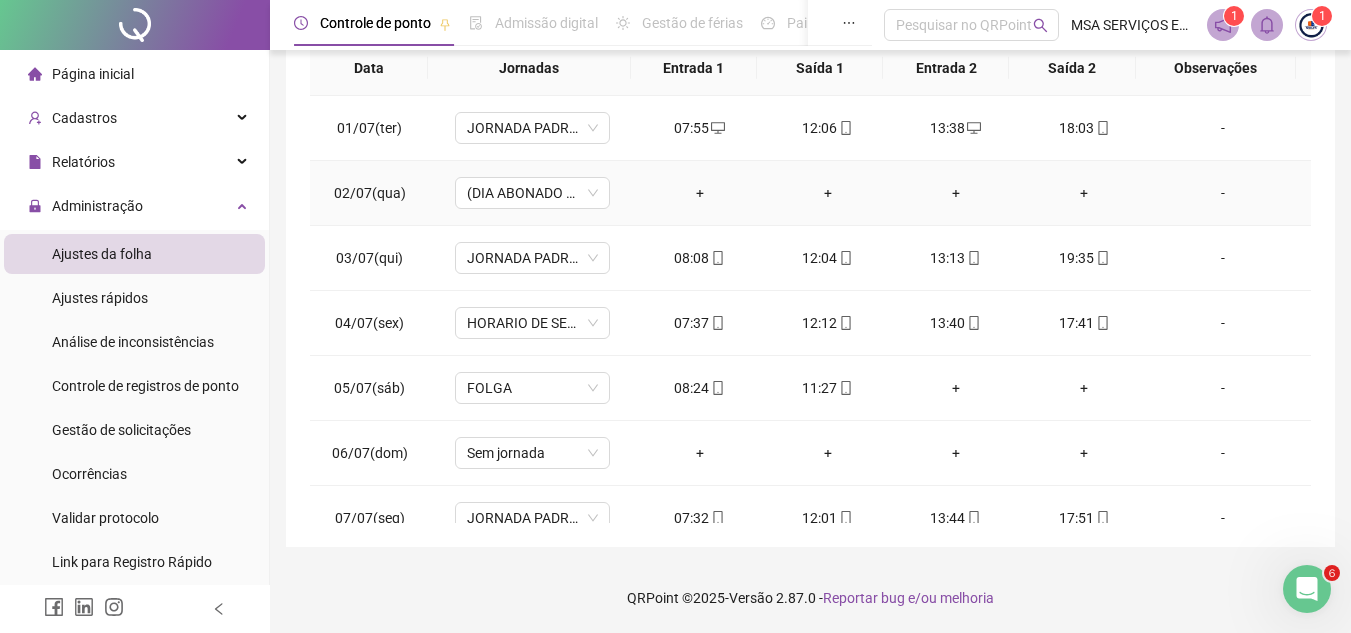click on "-" at bounding box center [1223, 193] 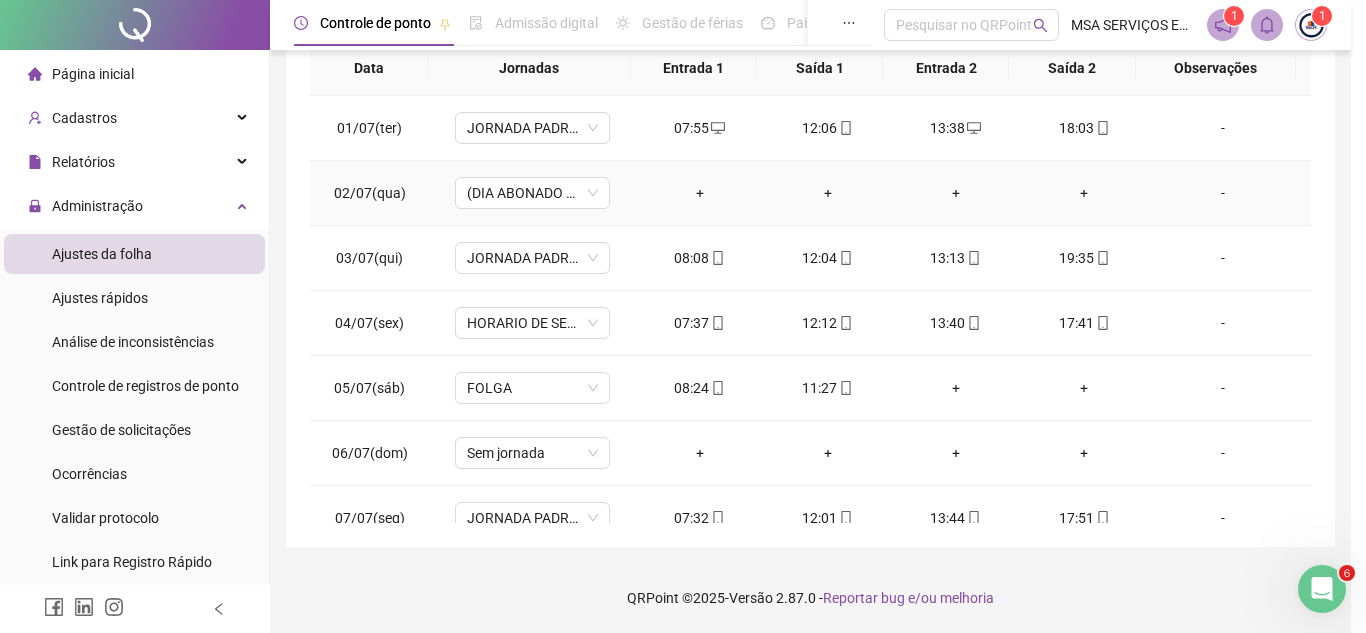 type on "*****" 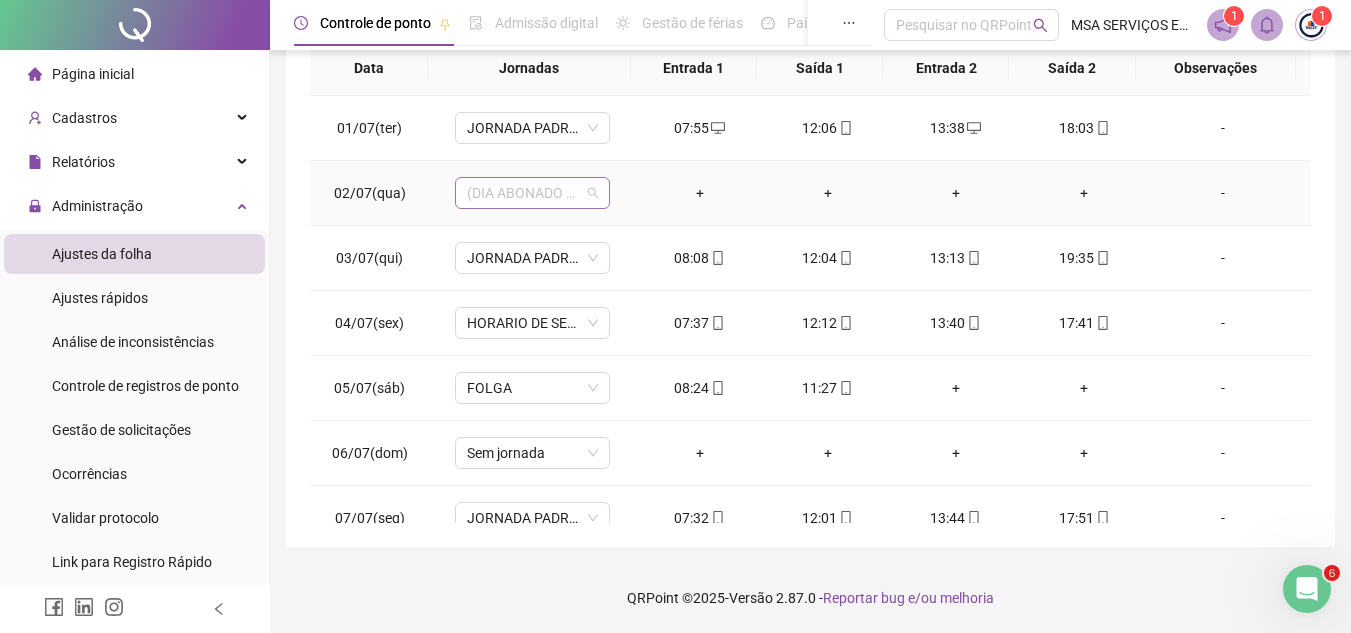 click on "(DIA ABONADO PARCIALMENTE)" at bounding box center [532, 193] 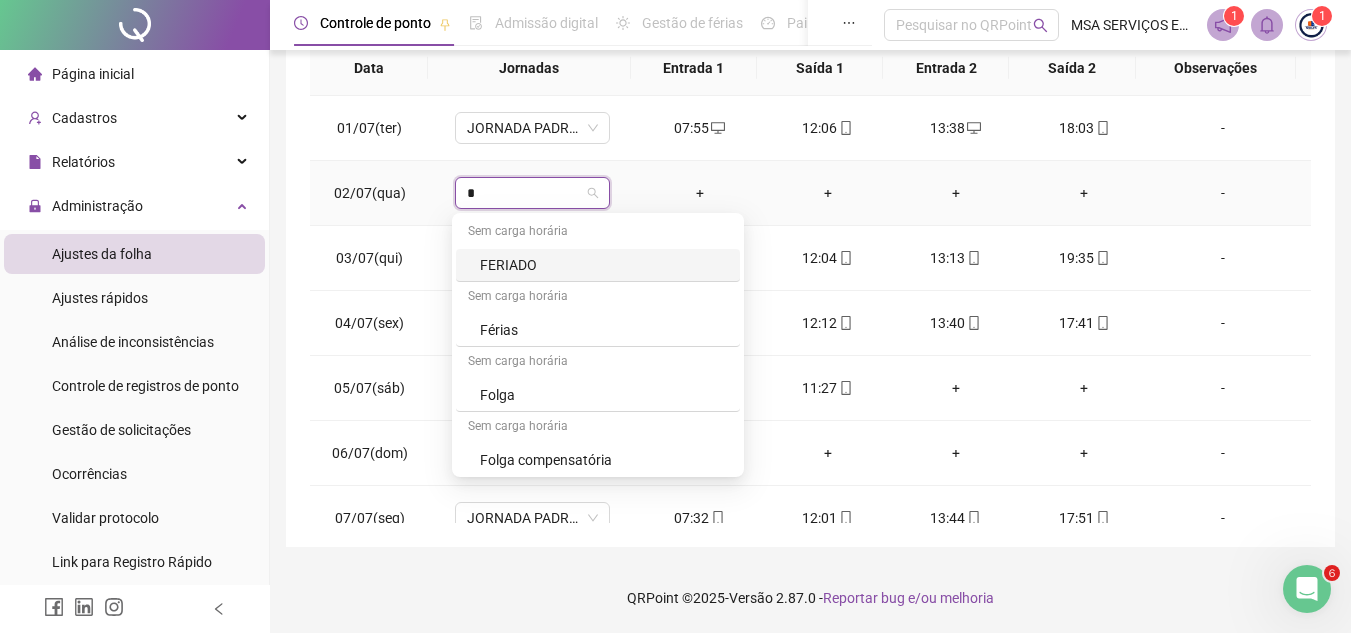 type on "**" 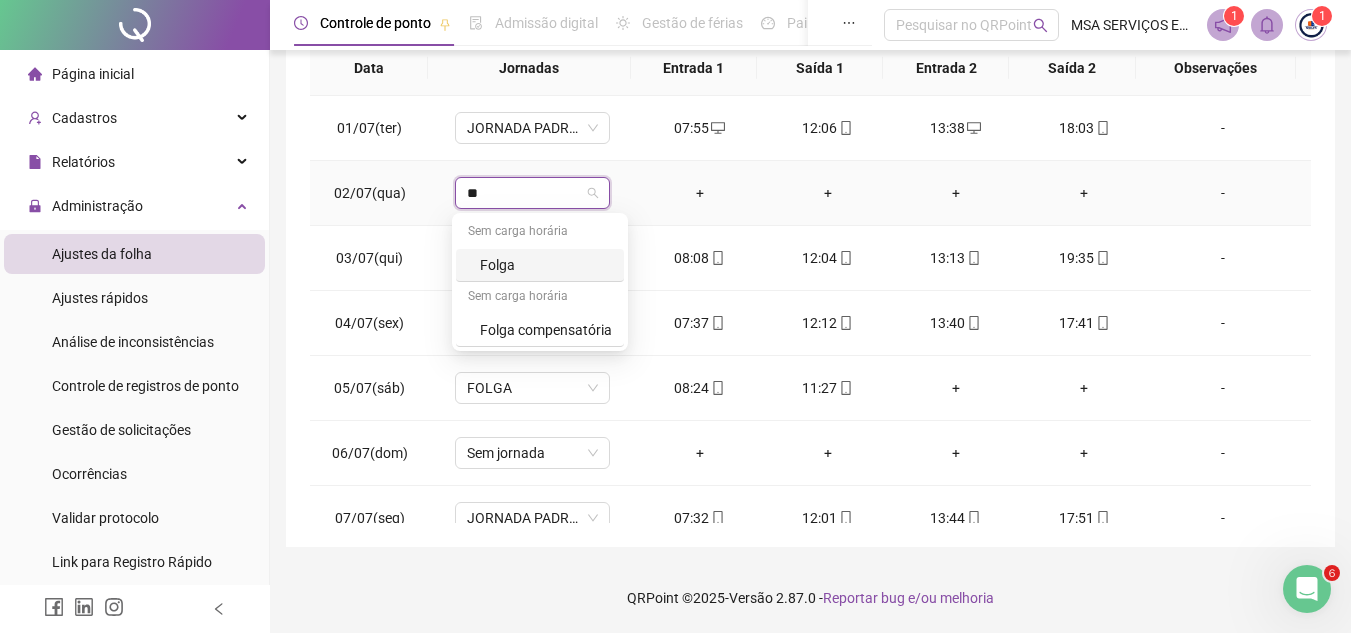 click on "Folga" at bounding box center (546, 265) 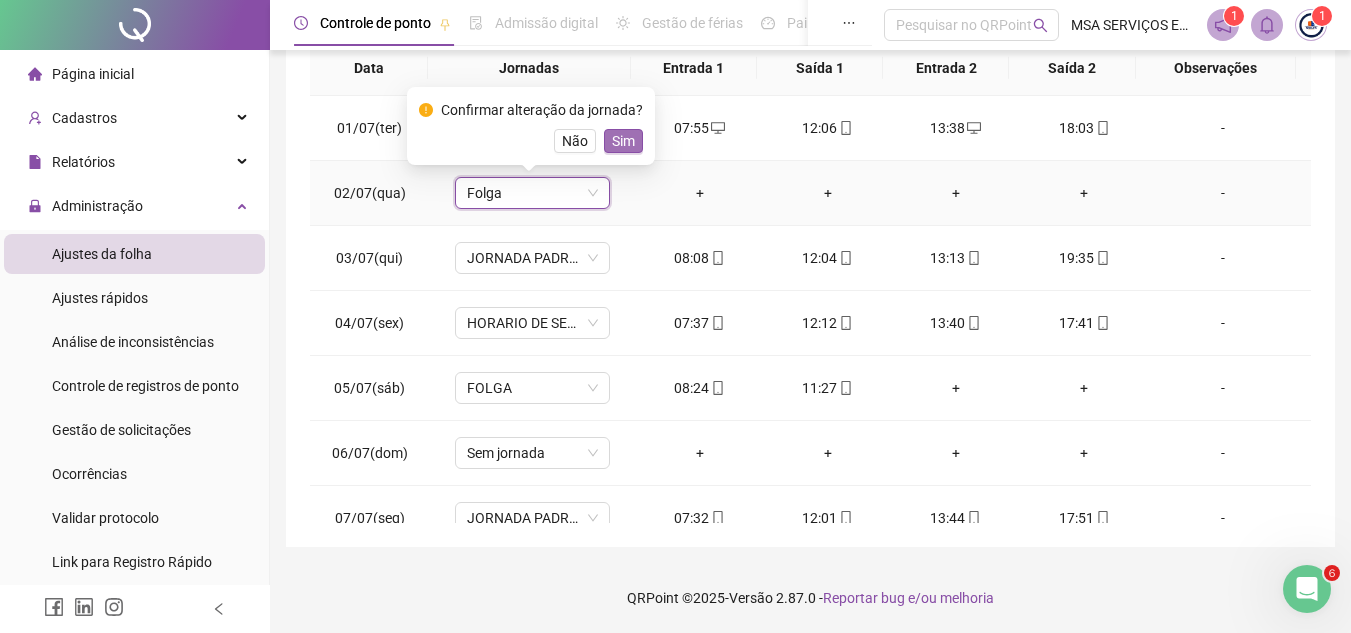 click on "Sim" at bounding box center [623, 141] 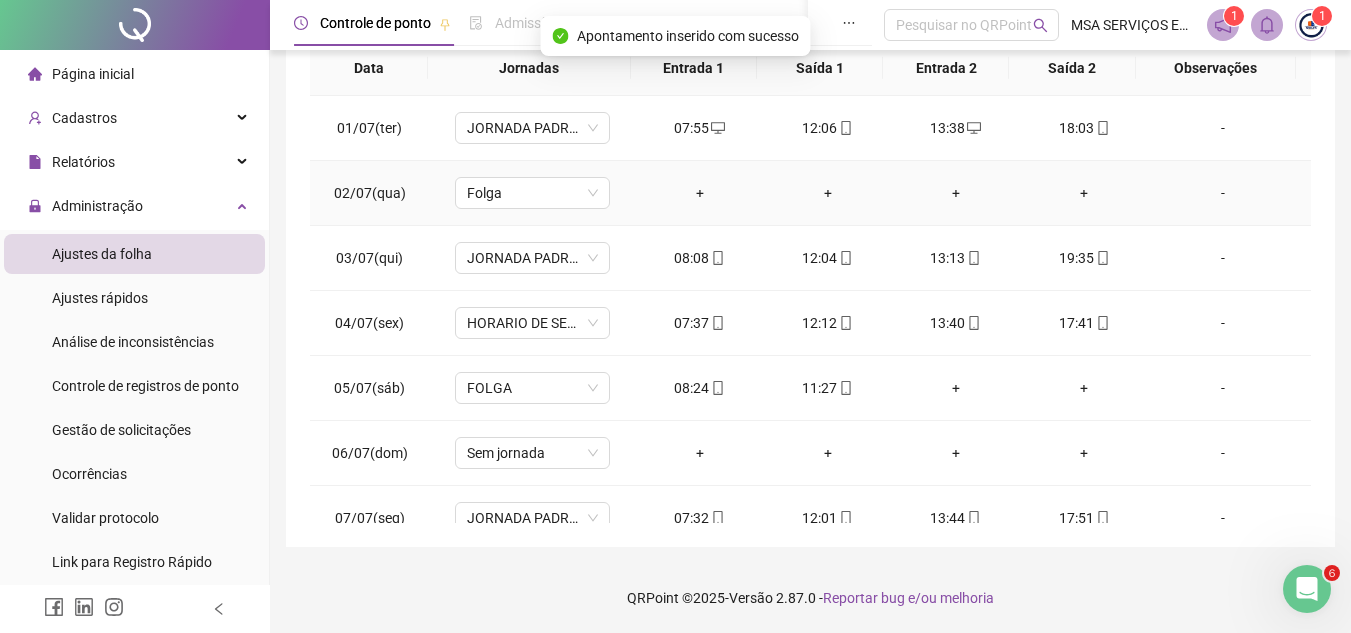 click on "-" at bounding box center (1223, 193) 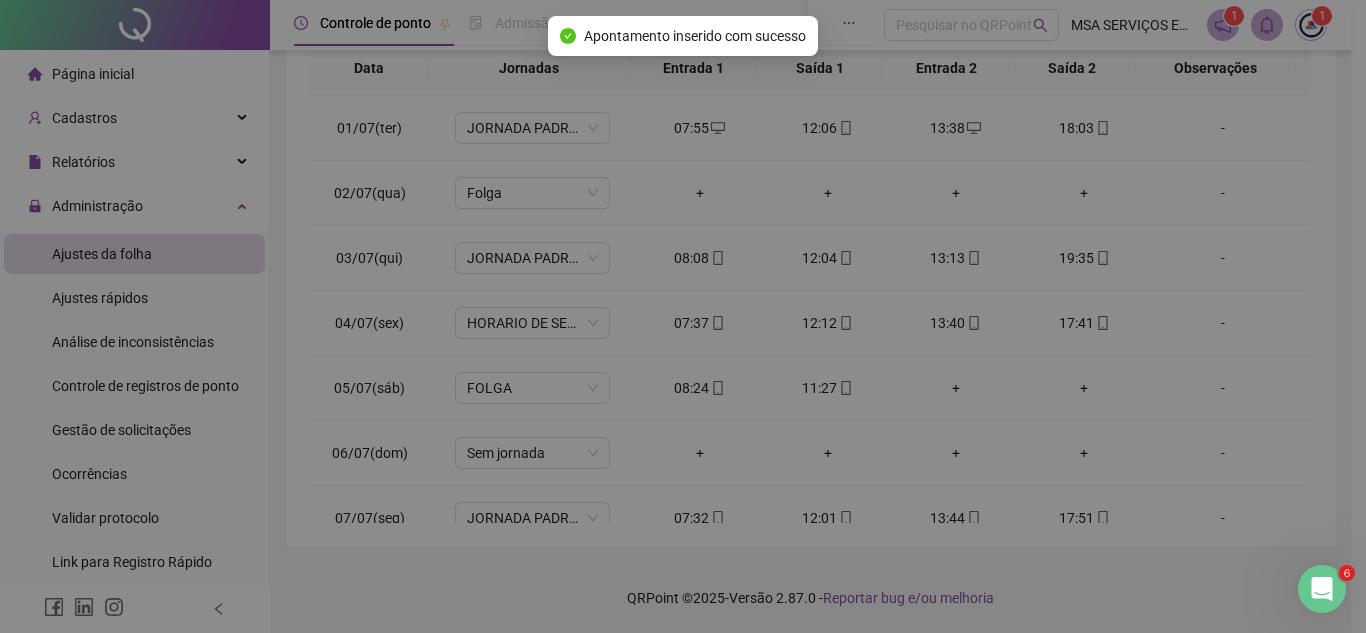 type on "*****" 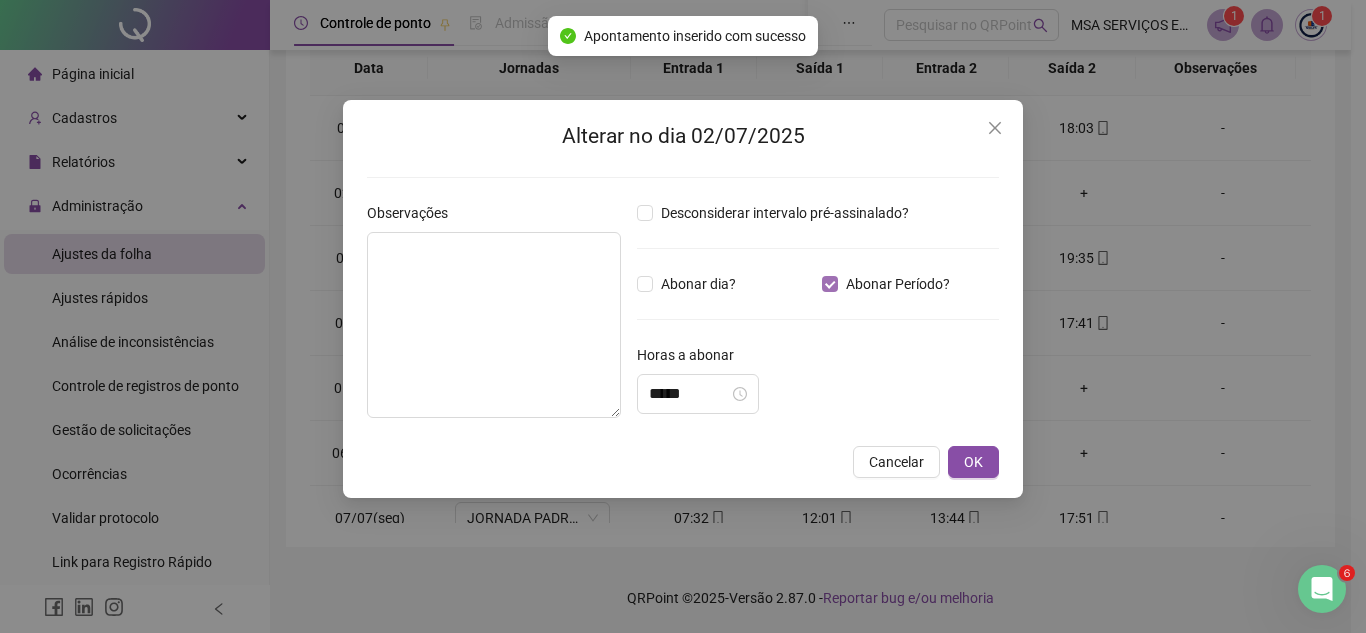 click on "Abonar Período?" at bounding box center [898, 284] 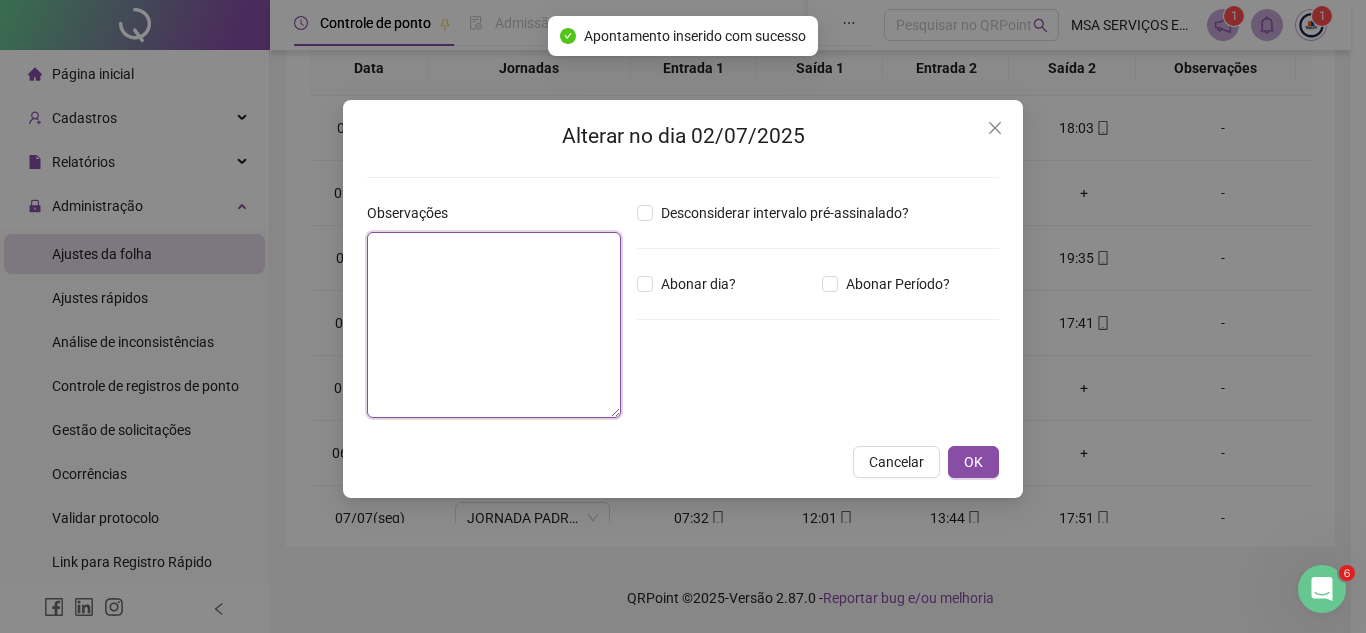 click at bounding box center (494, 325) 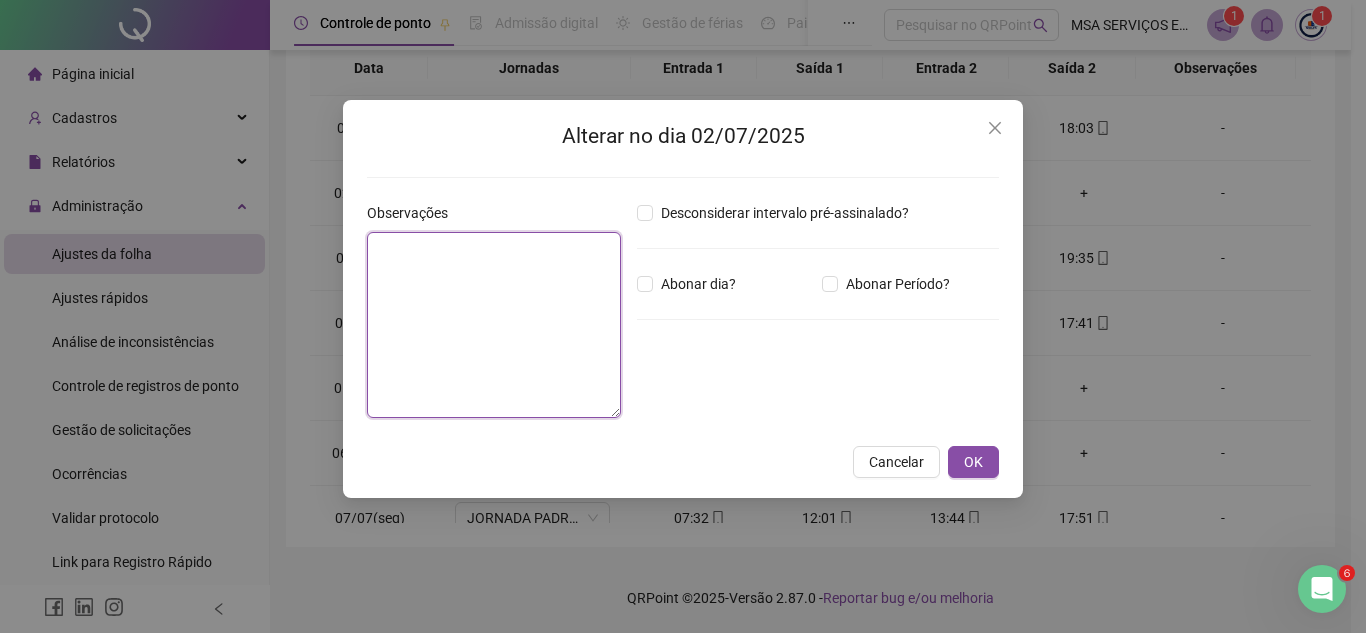 type on "*" 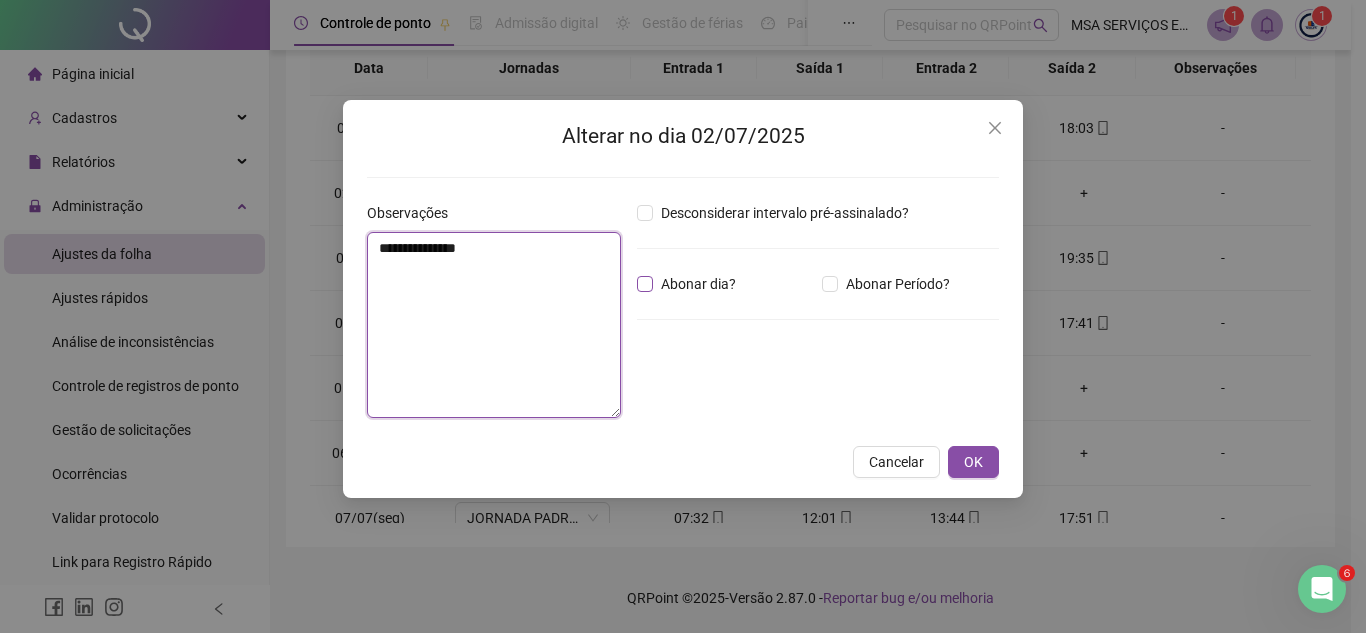 type on "**********" 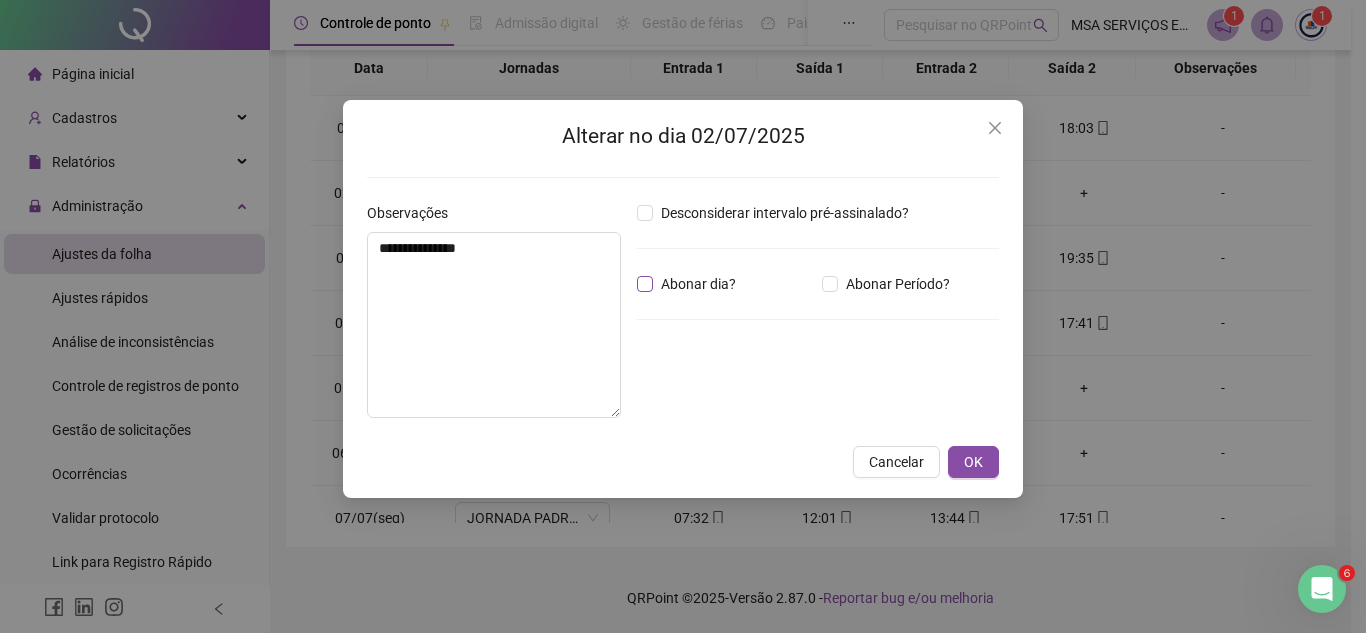 click on "Abonar dia?" at bounding box center [698, 284] 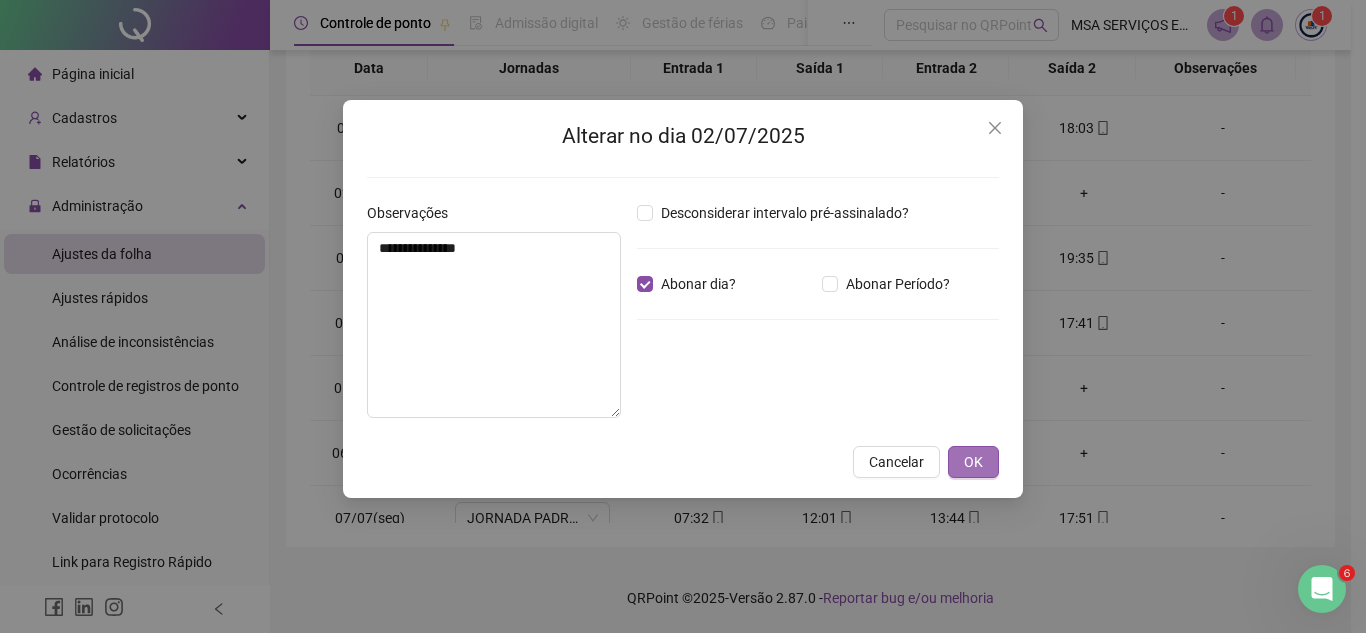 click on "OK" at bounding box center (973, 462) 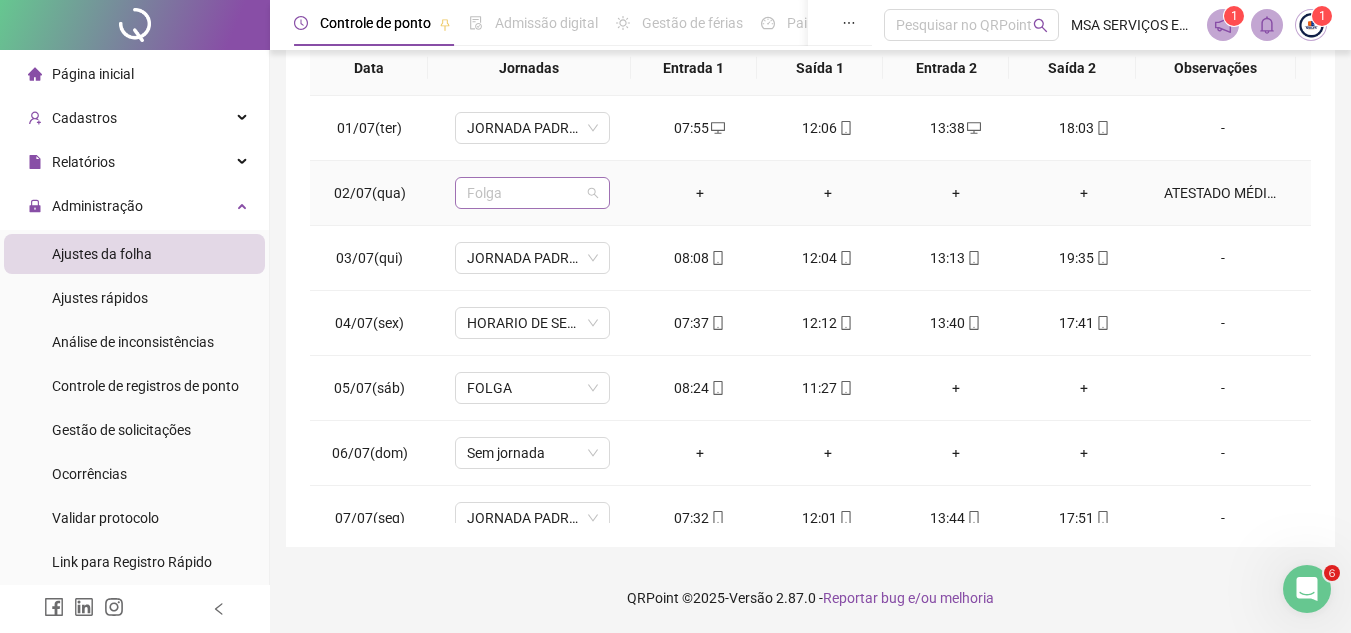 click on "Folga" at bounding box center (532, 193) 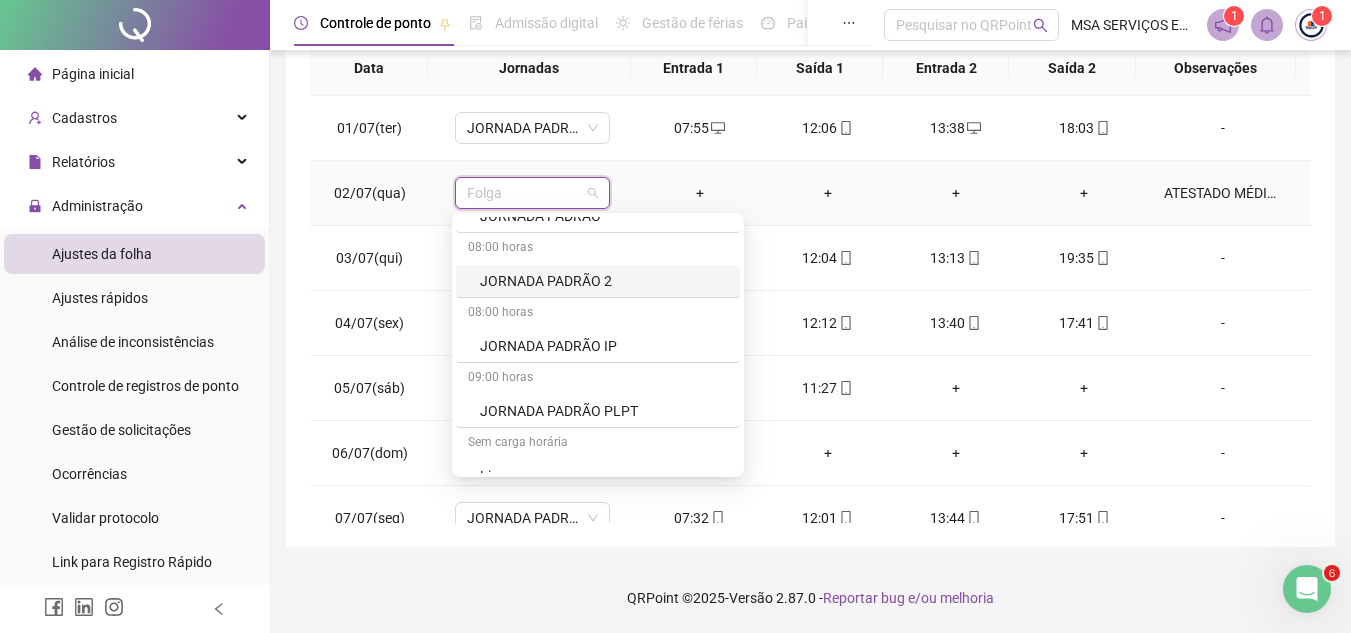 scroll, scrollTop: 1054, scrollLeft: 0, axis: vertical 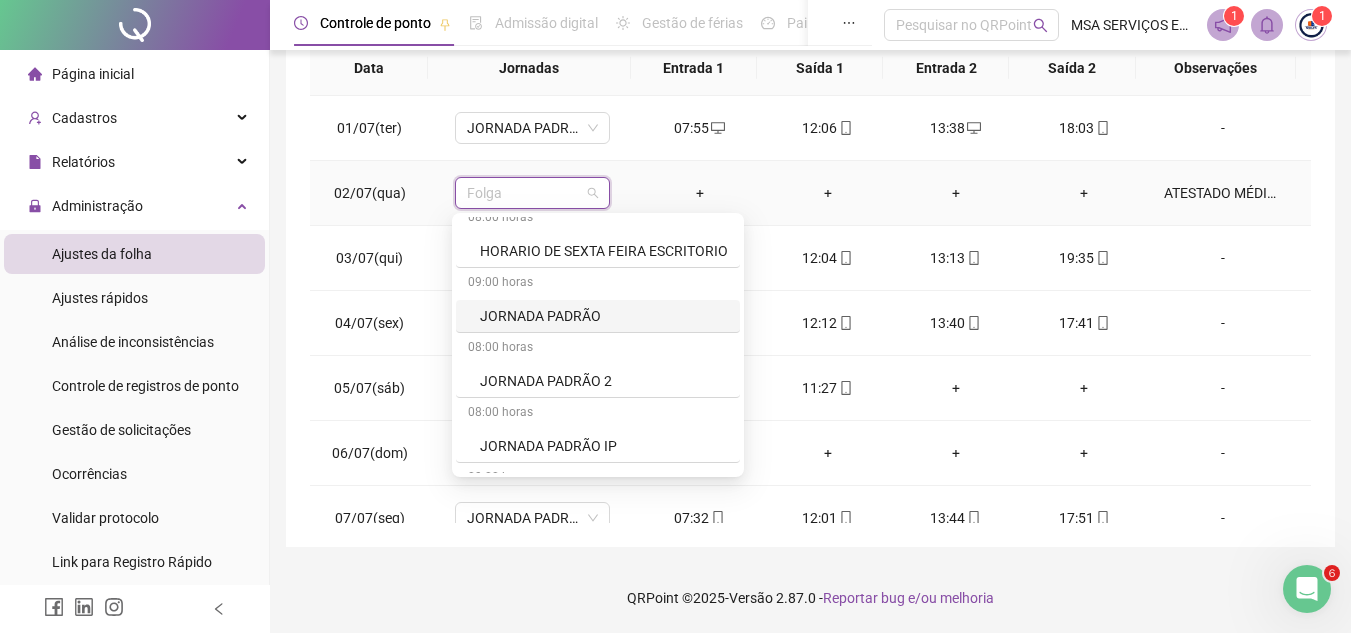 click on "JORNADA PADRÃO" at bounding box center (604, 316) 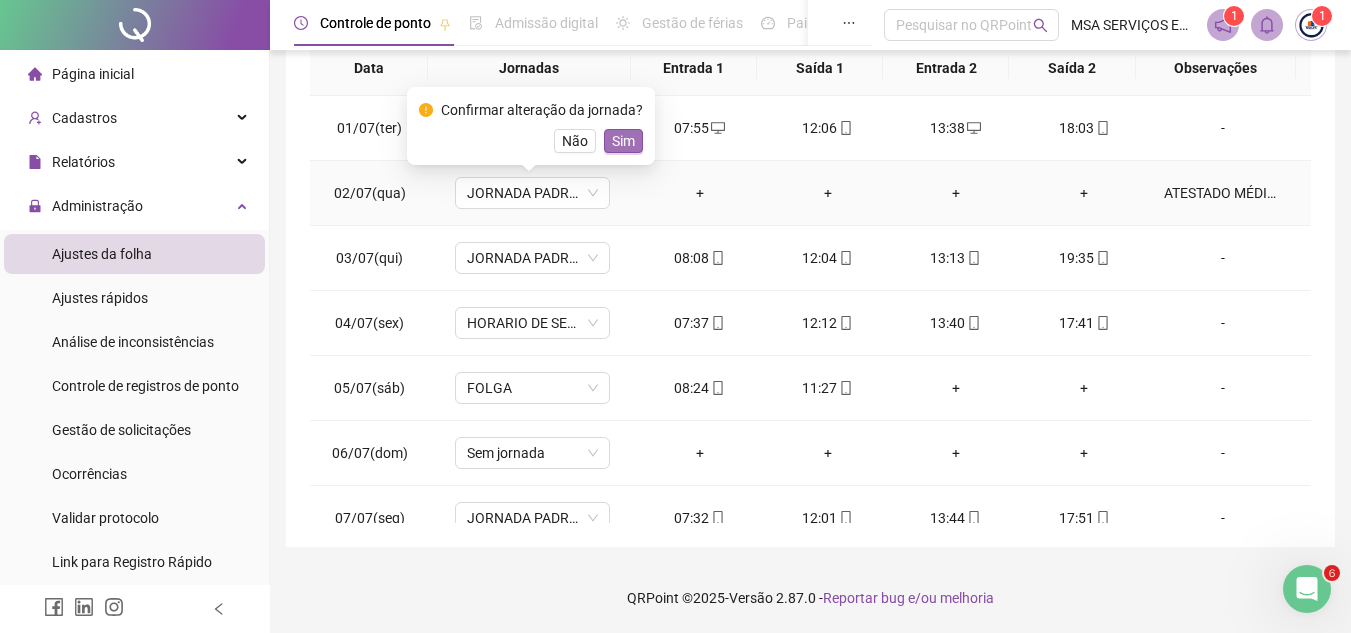 click on "Sim" at bounding box center (623, 141) 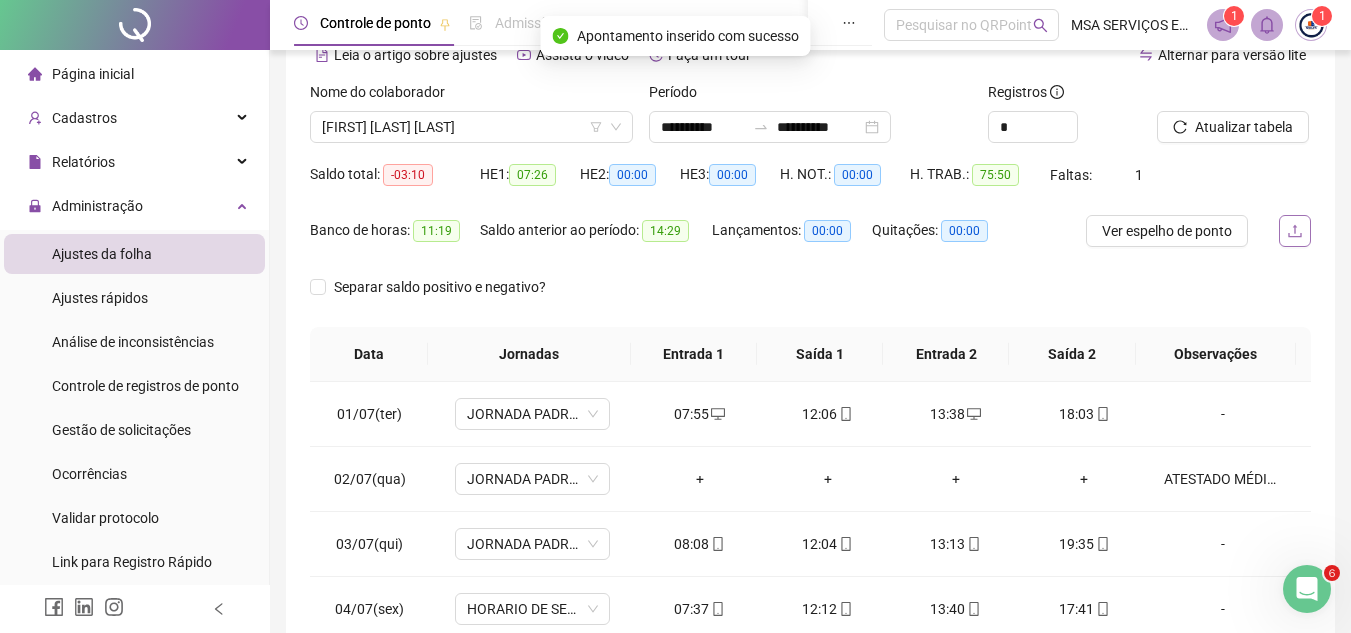 scroll, scrollTop: 89, scrollLeft: 0, axis: vertical 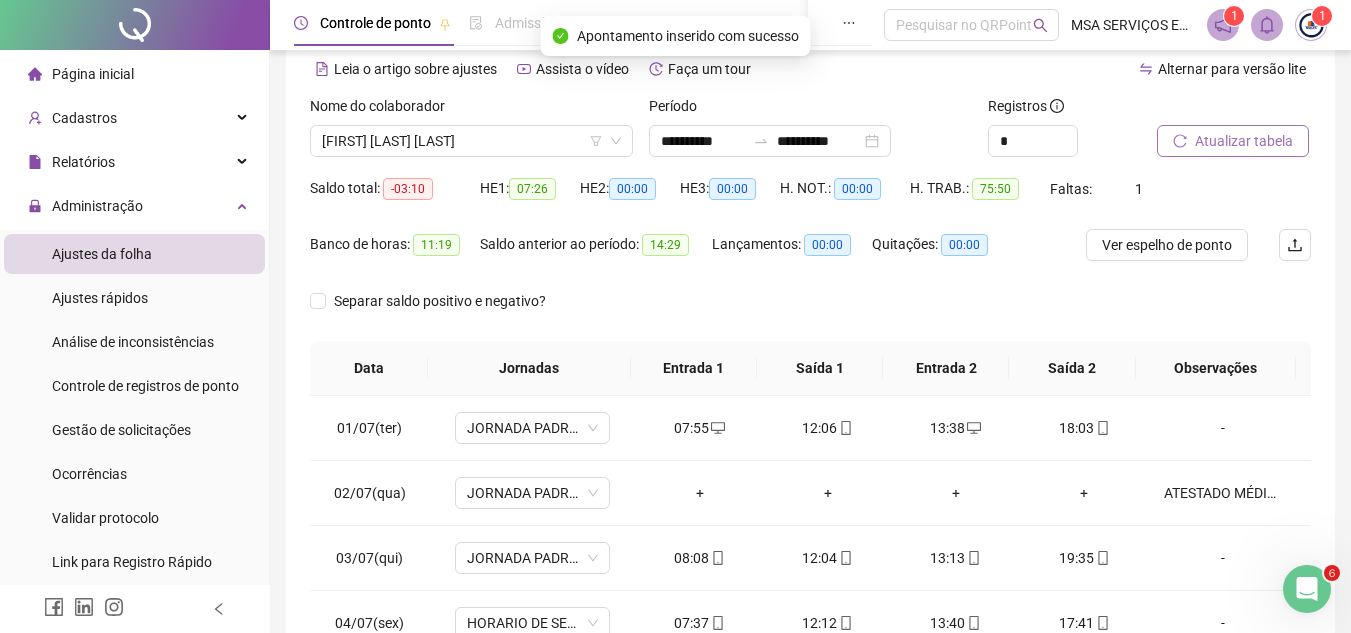 click on "Atualizar tabela" at bounding box center [1244, 141] 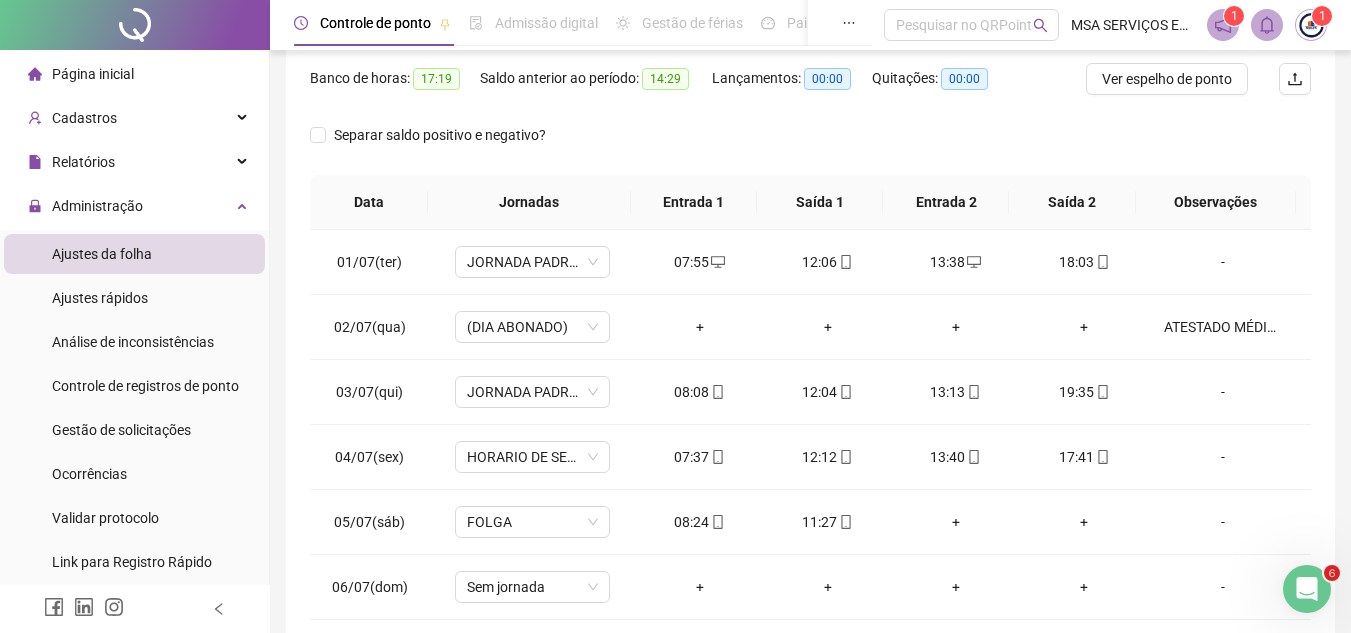 scroll, scrollTop: 389, scrollLeft: 0, axis: vertical 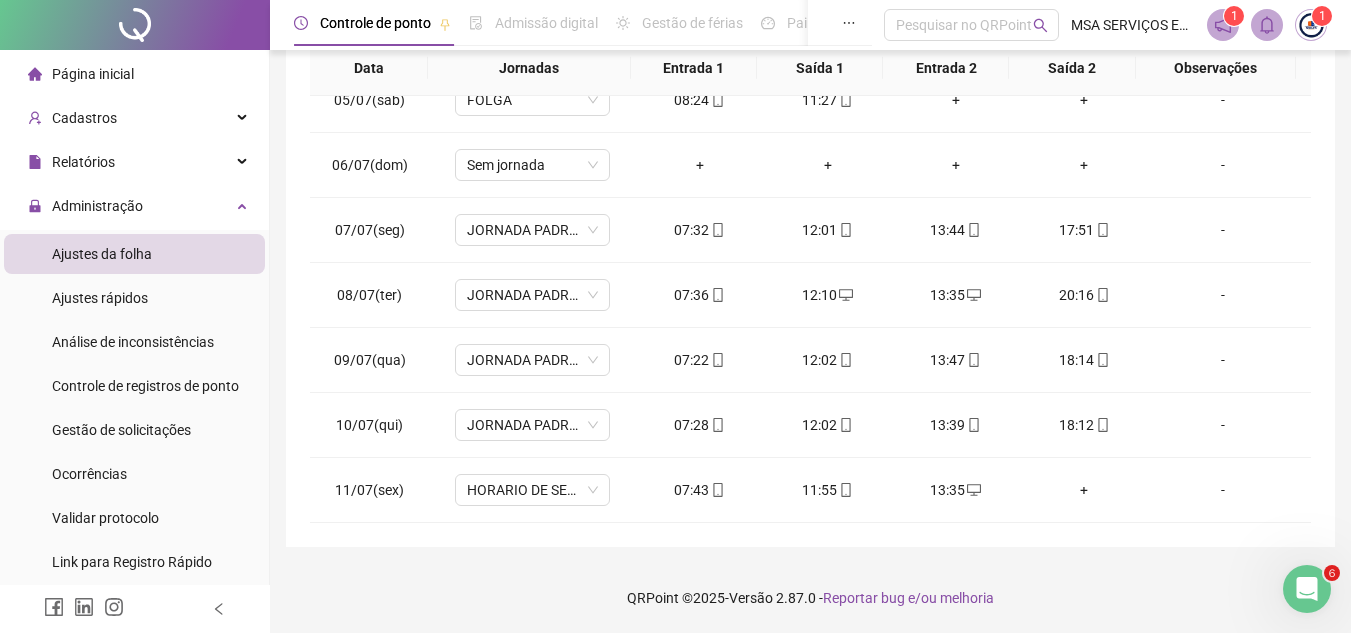 click on "**********" at bounding box center (810, 112) 